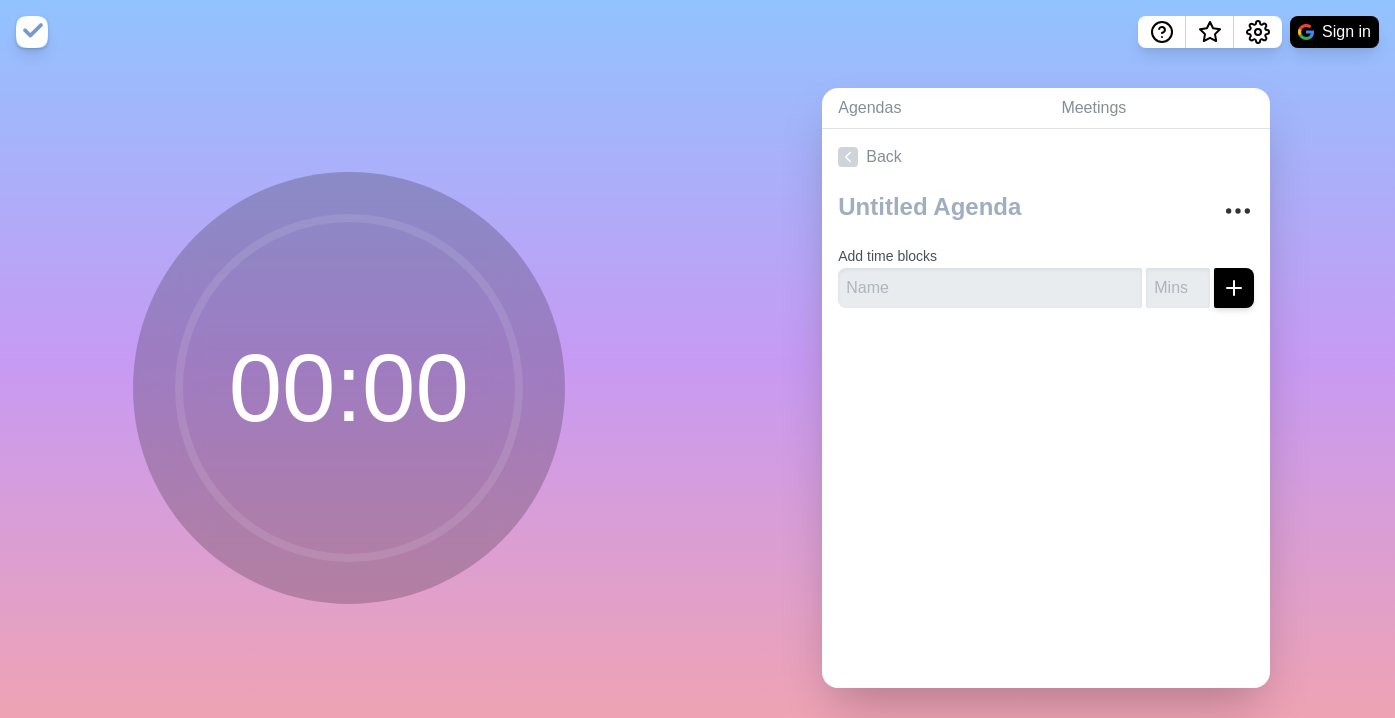 scroll, scrollTop: 0, scrollLeft: 0, axis: both 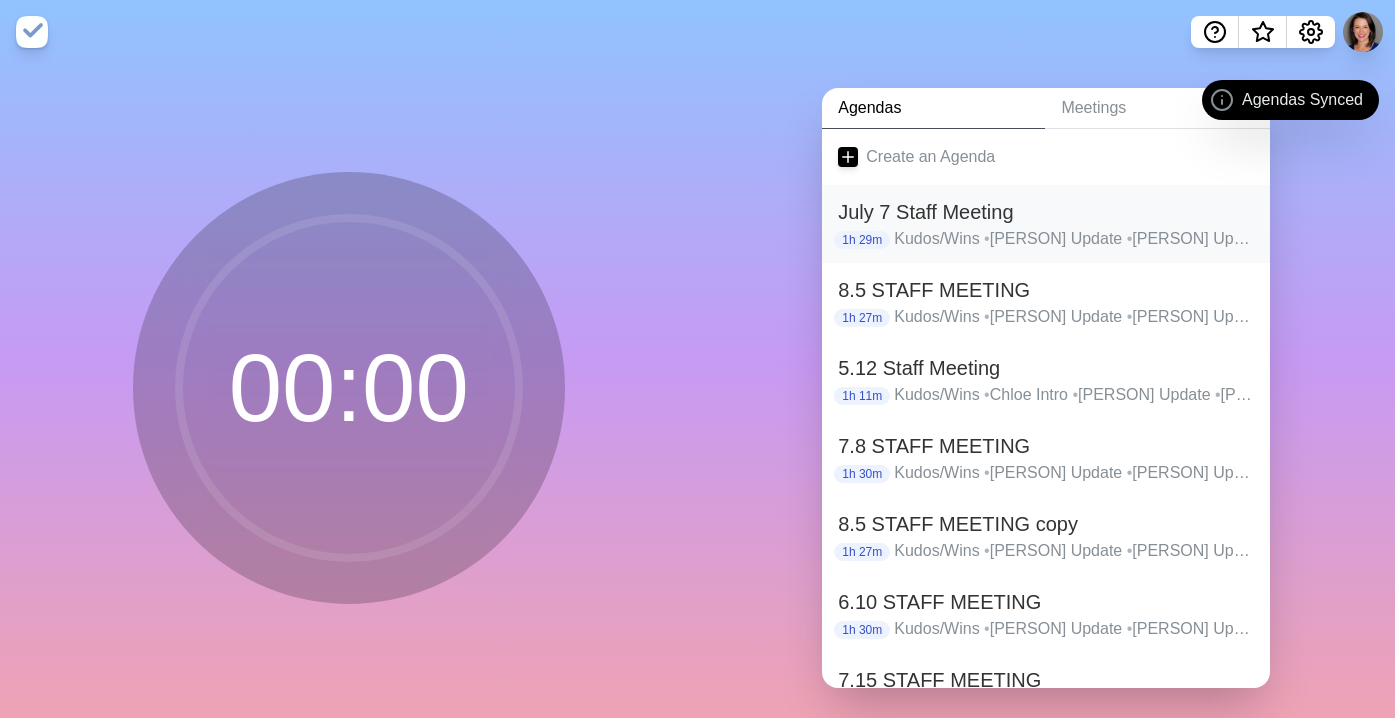 click on "July 7 Staff Meeting" at bounding box center [1046, 212] 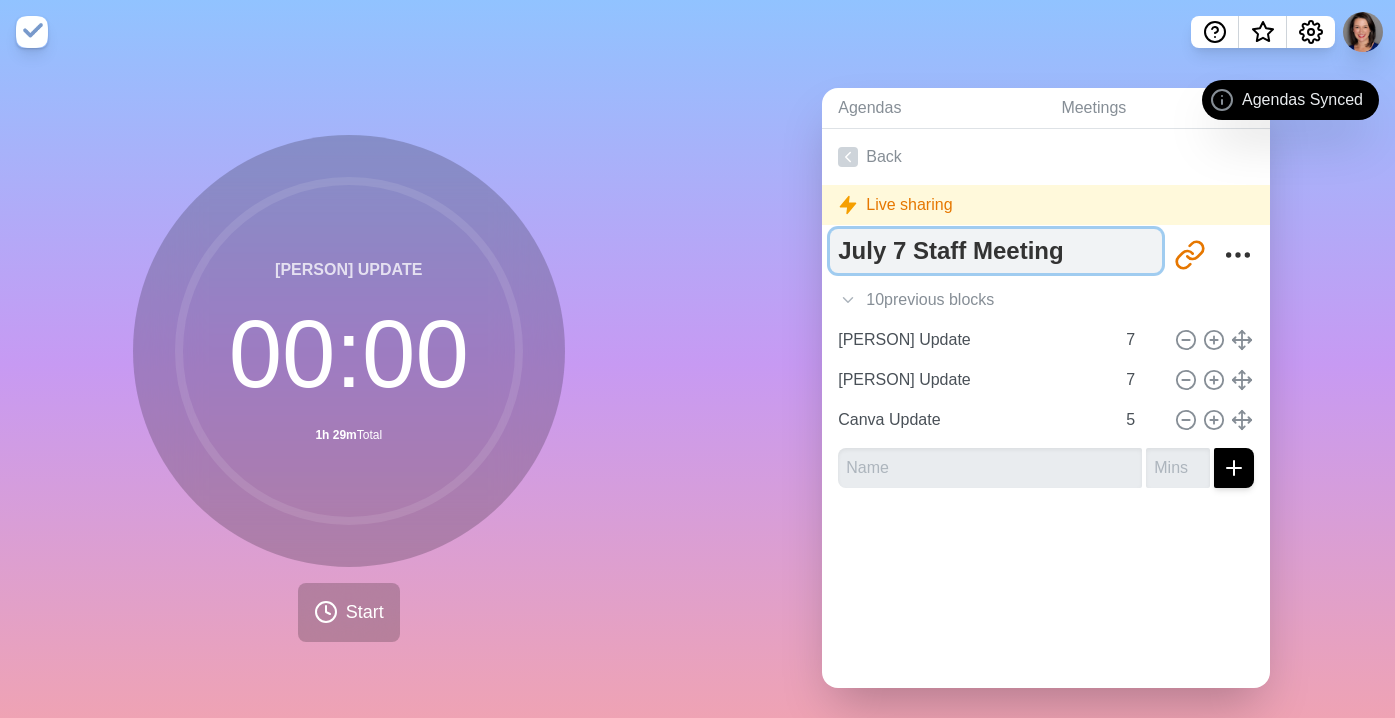 click on "July 7 Staff Meeting" at bounding box center [996, 251] 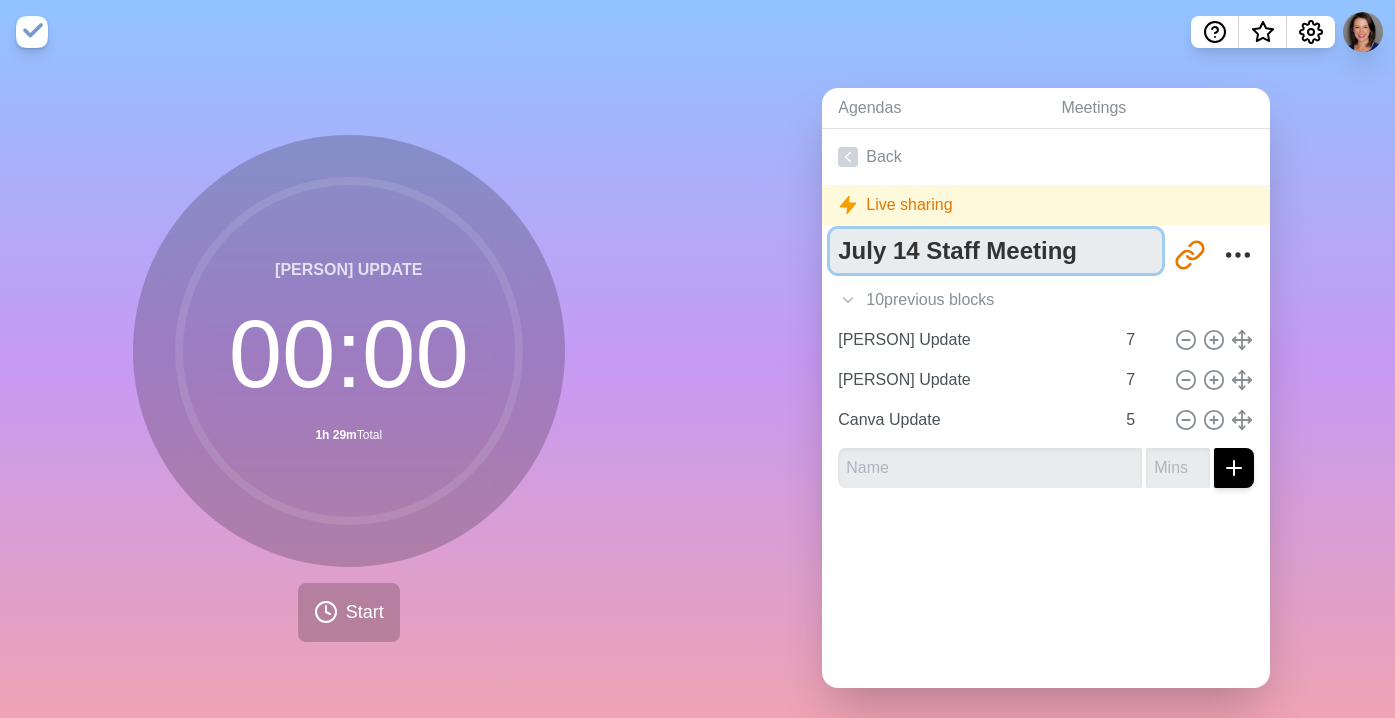 type on "July 14 Staff Meeting" 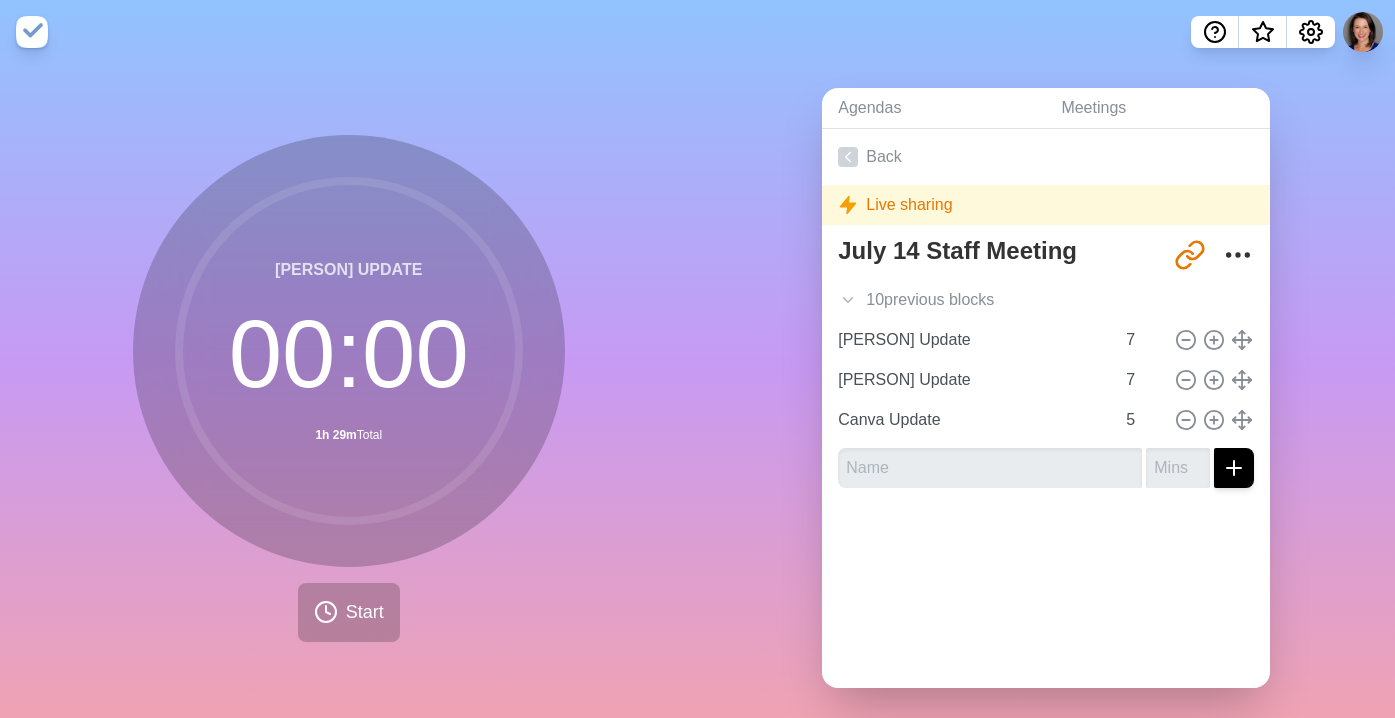 click on "Agendas   Meetings
Back
Live sharing   July 14 Staff Meeting   http://www.timeblocks.co/xmuPE0RZqEVTi1YtVQgF           10  previous block
s   Kudos/Wins   7       [PERSON] Update   7       [PERSON] Update   7       [PERSON] Update   7       [PERSON] Update   7       [PERSON] Update   7       [PERSON] Update   7       [PERSON] Update   7       [PERSON] Update   7       [PERSON] Update   7       [PERSON] Update   7       [PERSON] Update   7       Canva Update   5" at bounding box center [1047, 396] 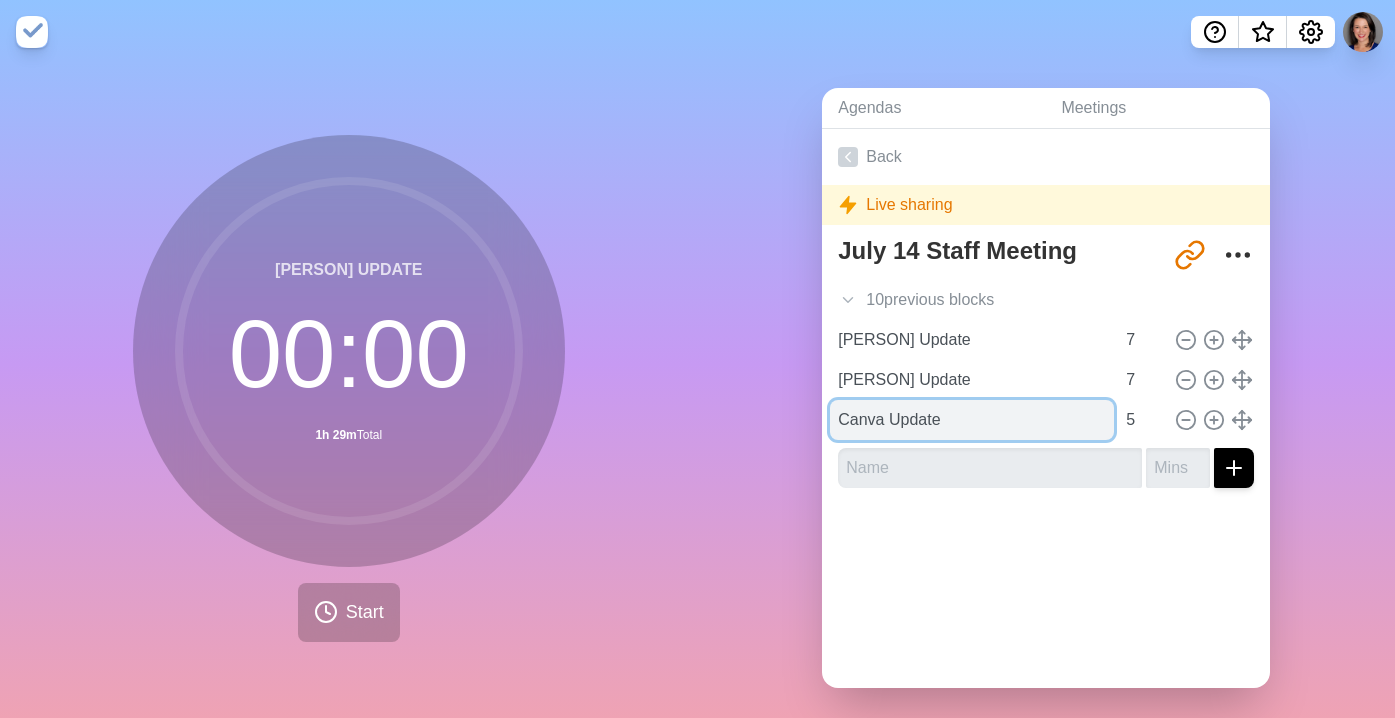 click on "Canva Update" at bounding box center (972, 420) 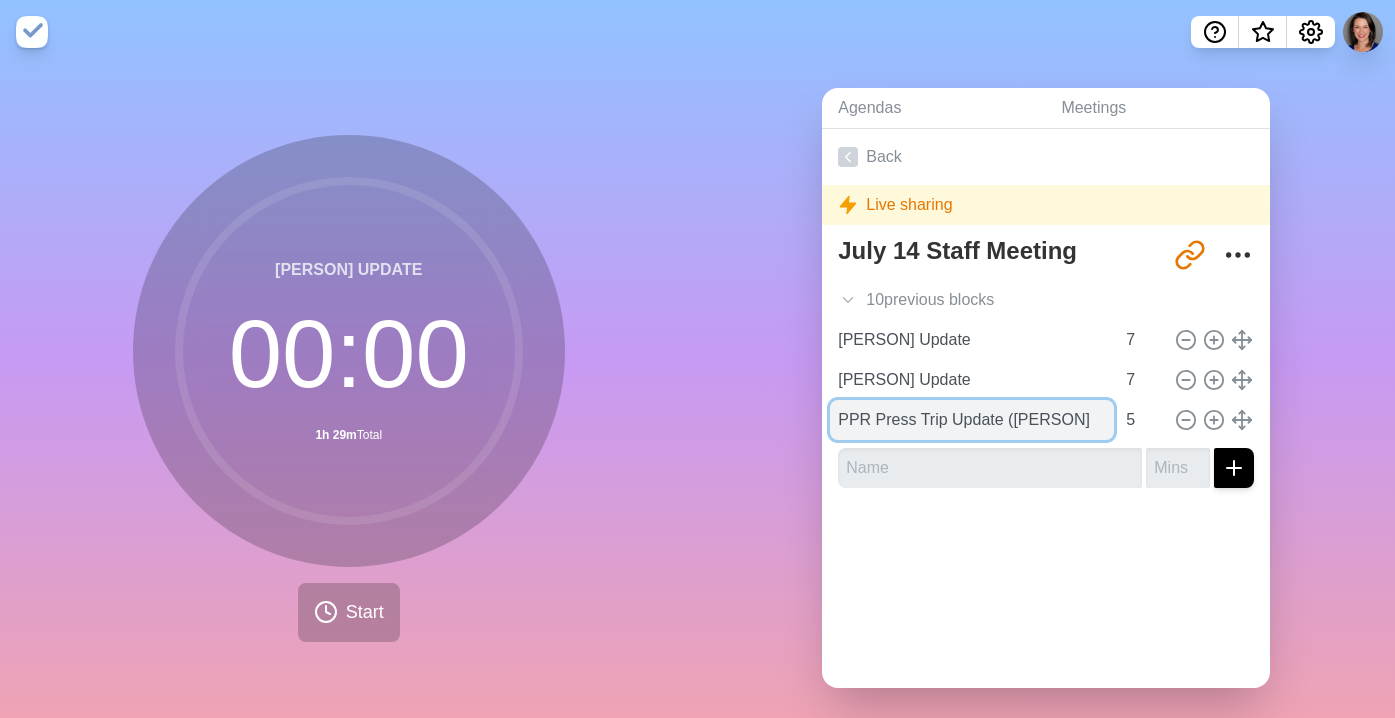 click on "PPR Press Trip Update ([PERSON]" at bounding box center (972, 420) 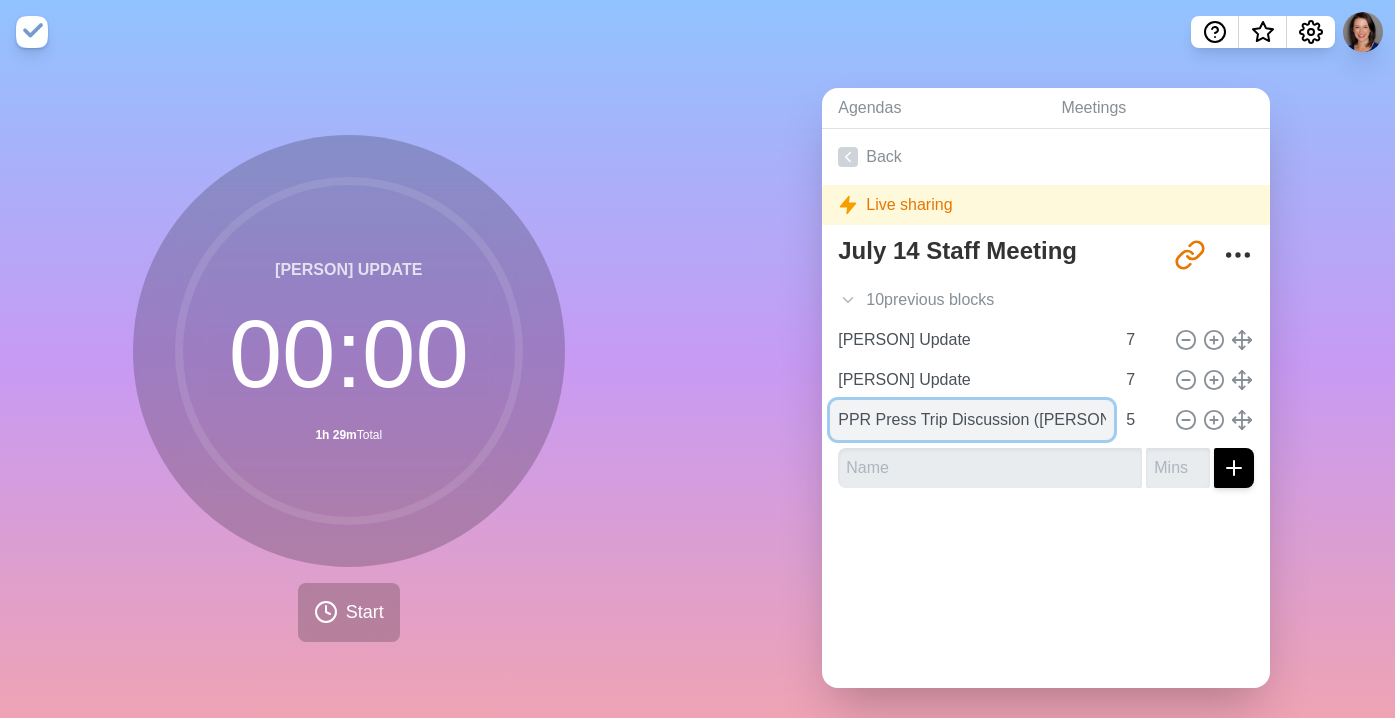 type on "PPR Press Trip Discussion ([PERSON])" 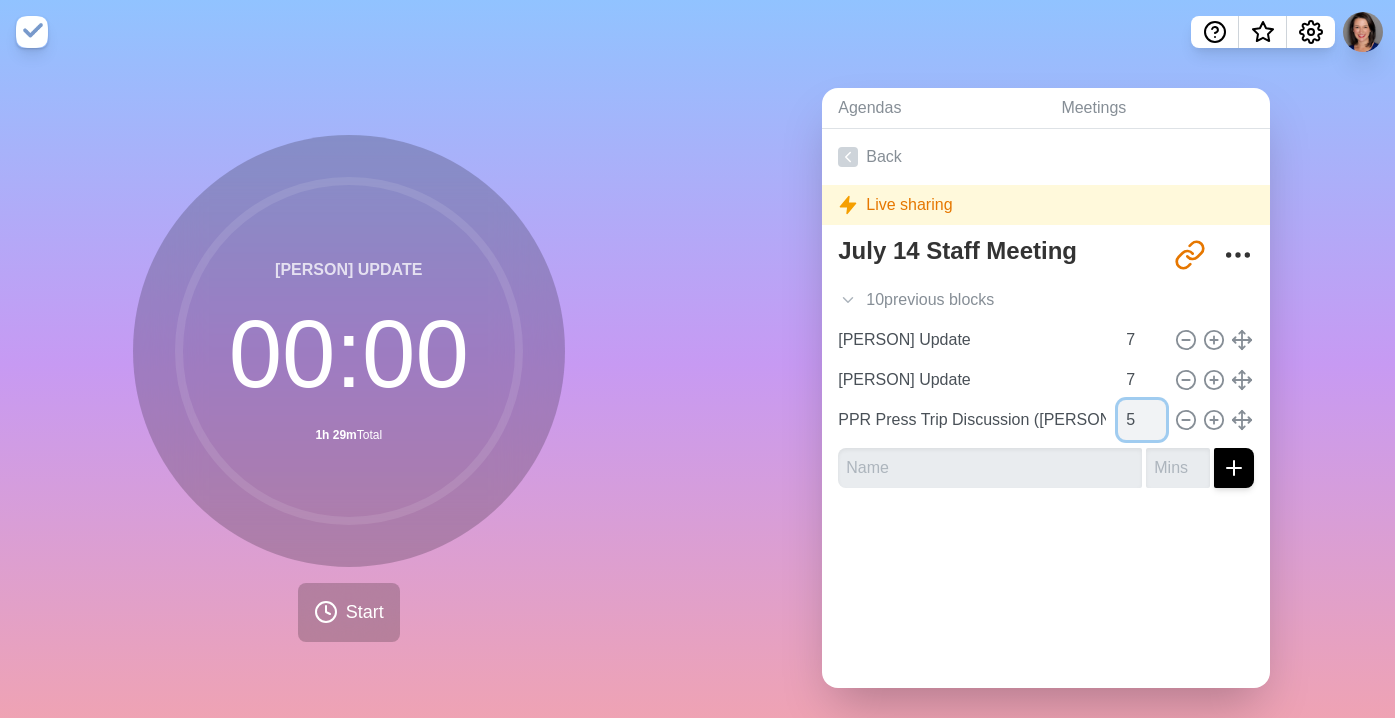 click on "5" at bounding box center [1142, 420] 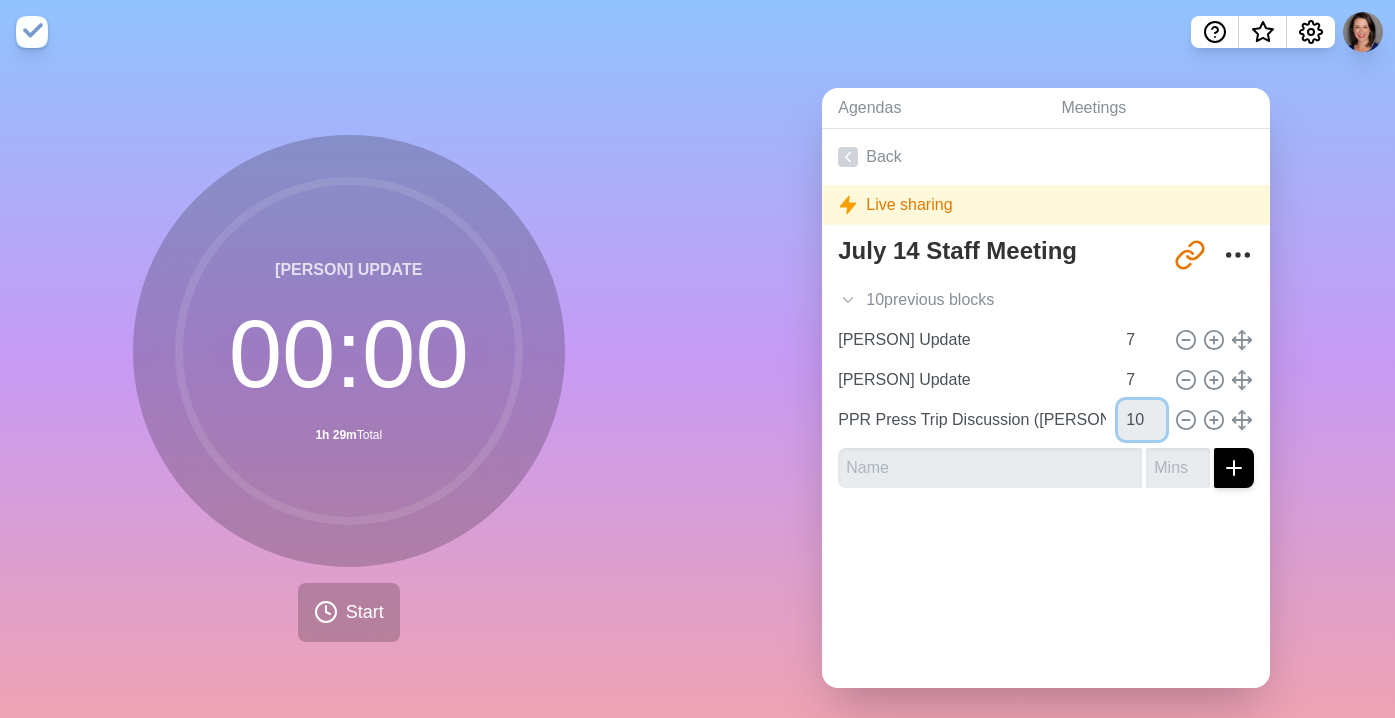 type on "10" 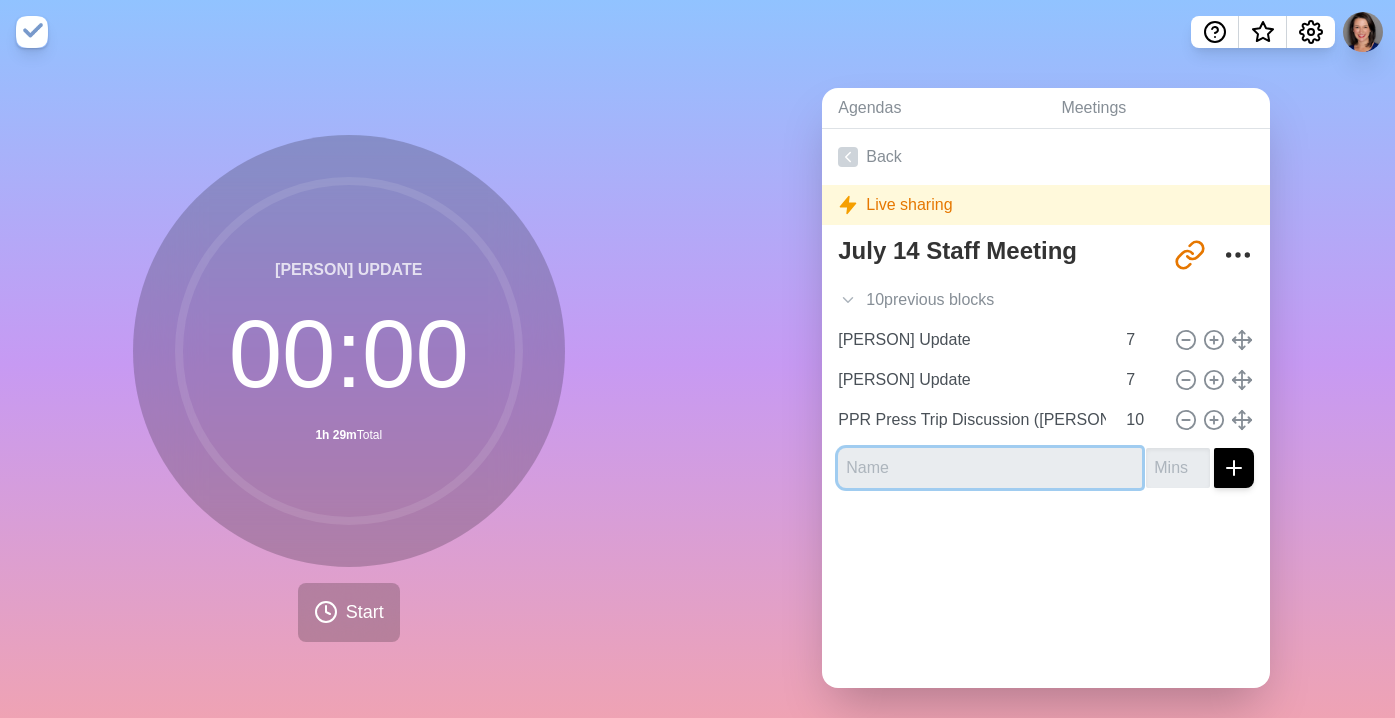 click at bounding box center [990, 468] 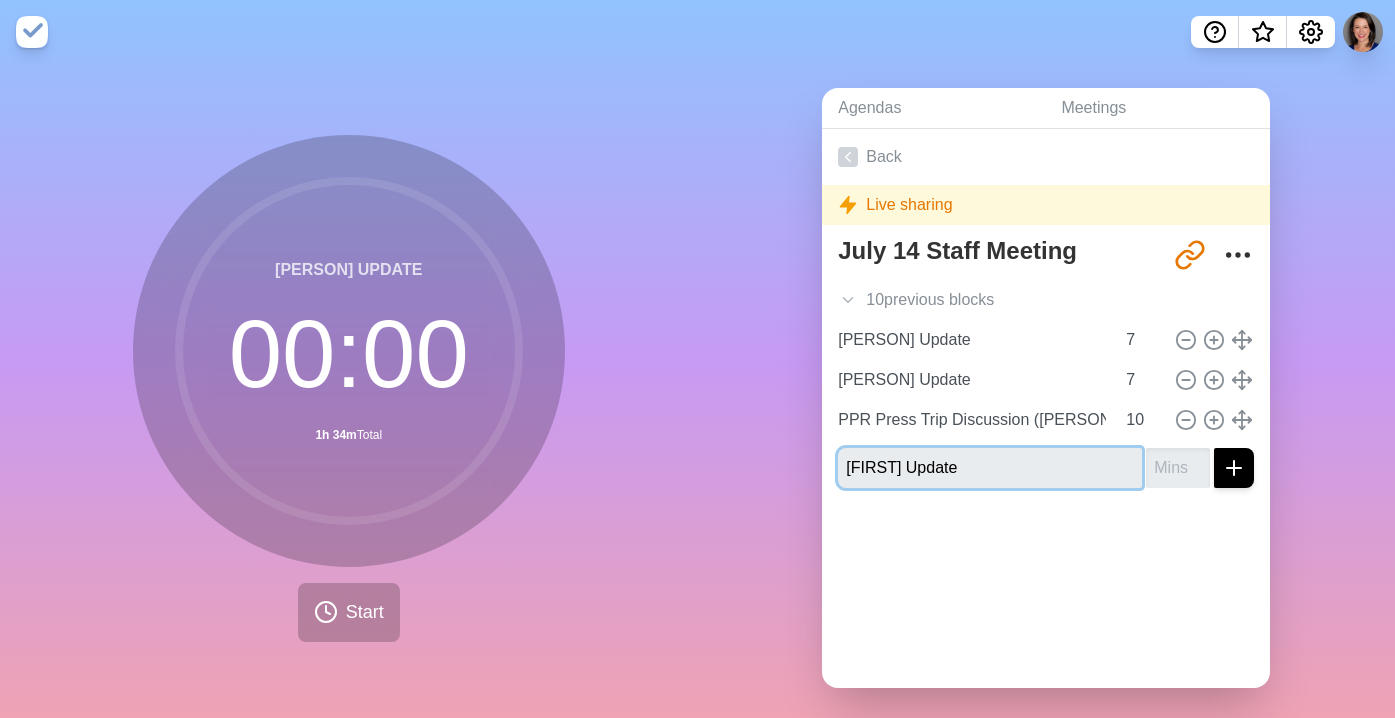 type on "[FIRST] Update" 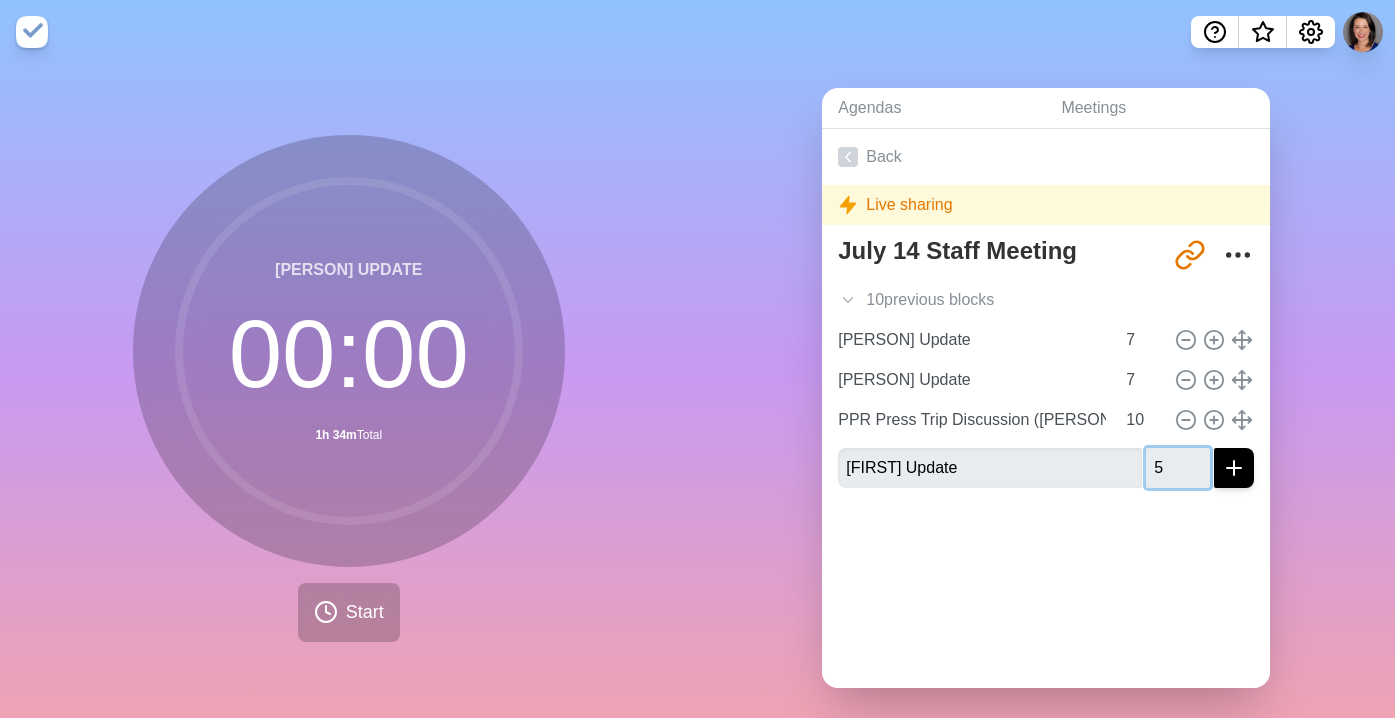 type on "5" 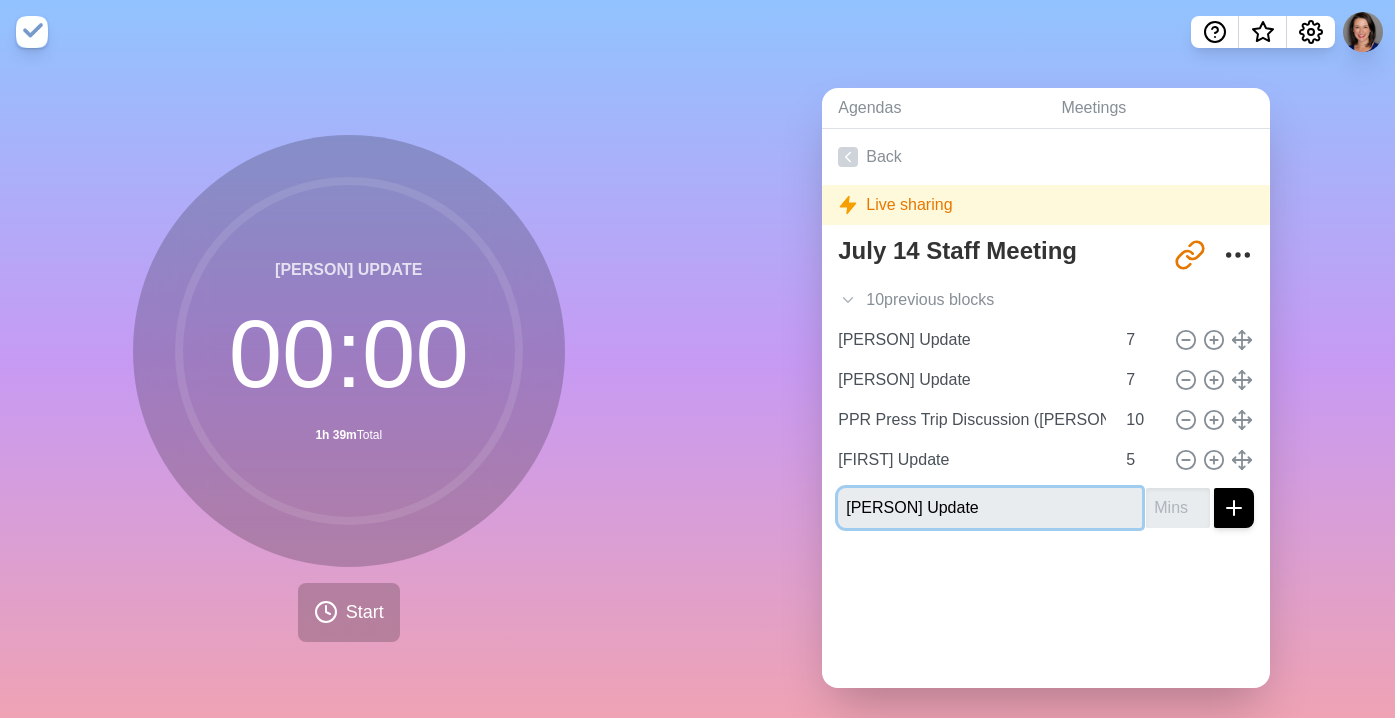 type on "[PERSON] Update" 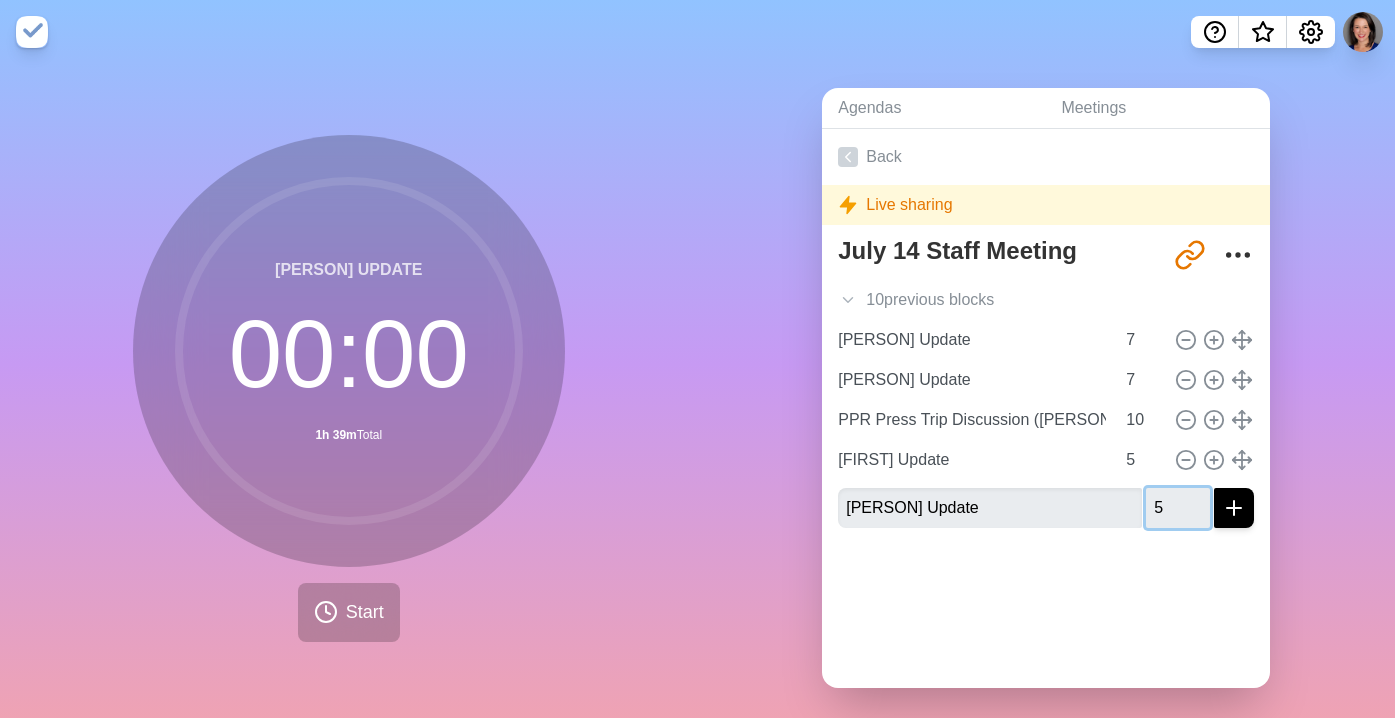 type on "5" 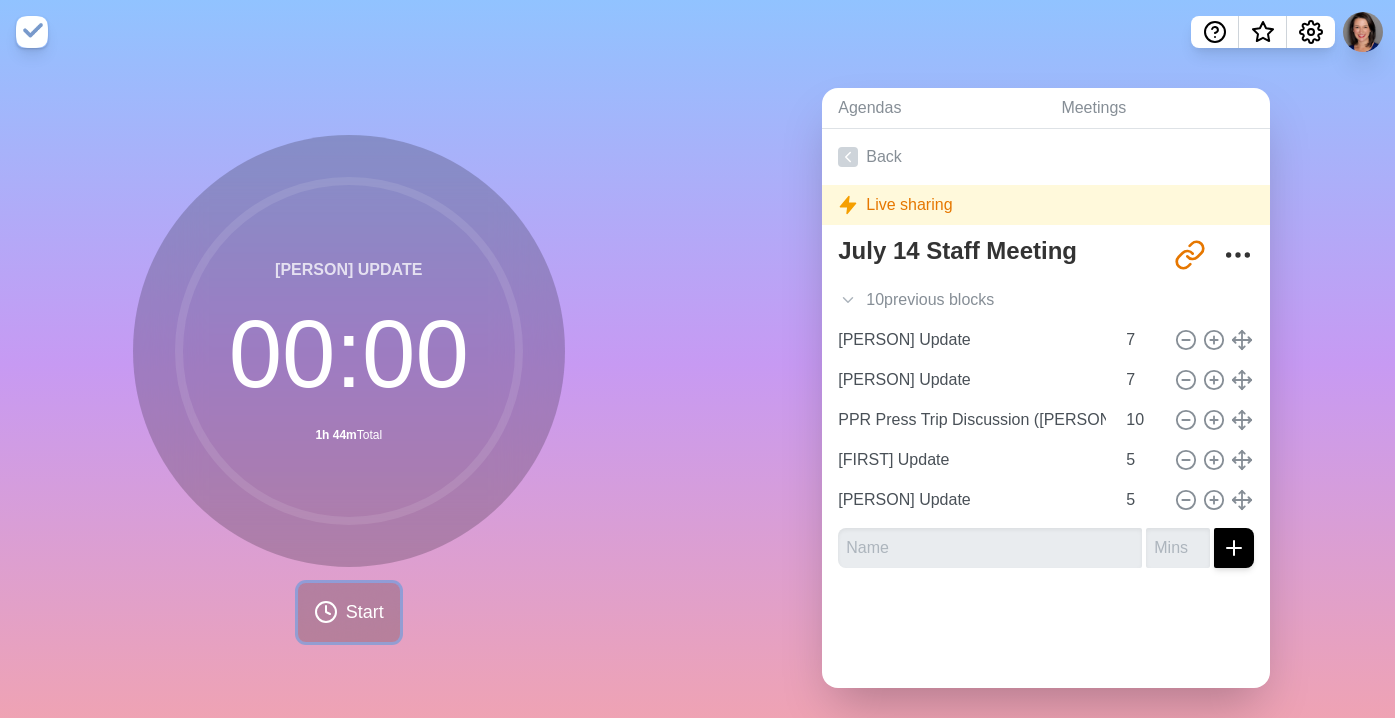 click on "Start" at bounding box center [365, 612] 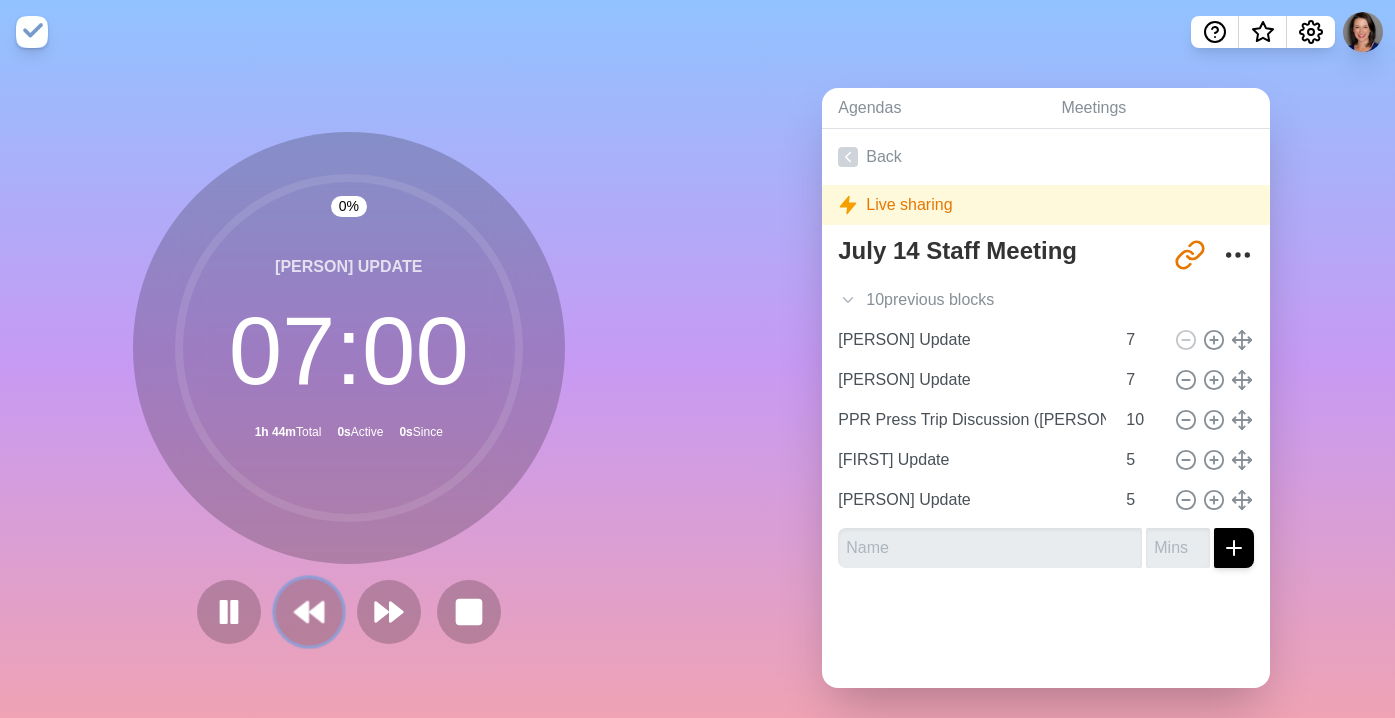 click at bounding box center (308, 611) 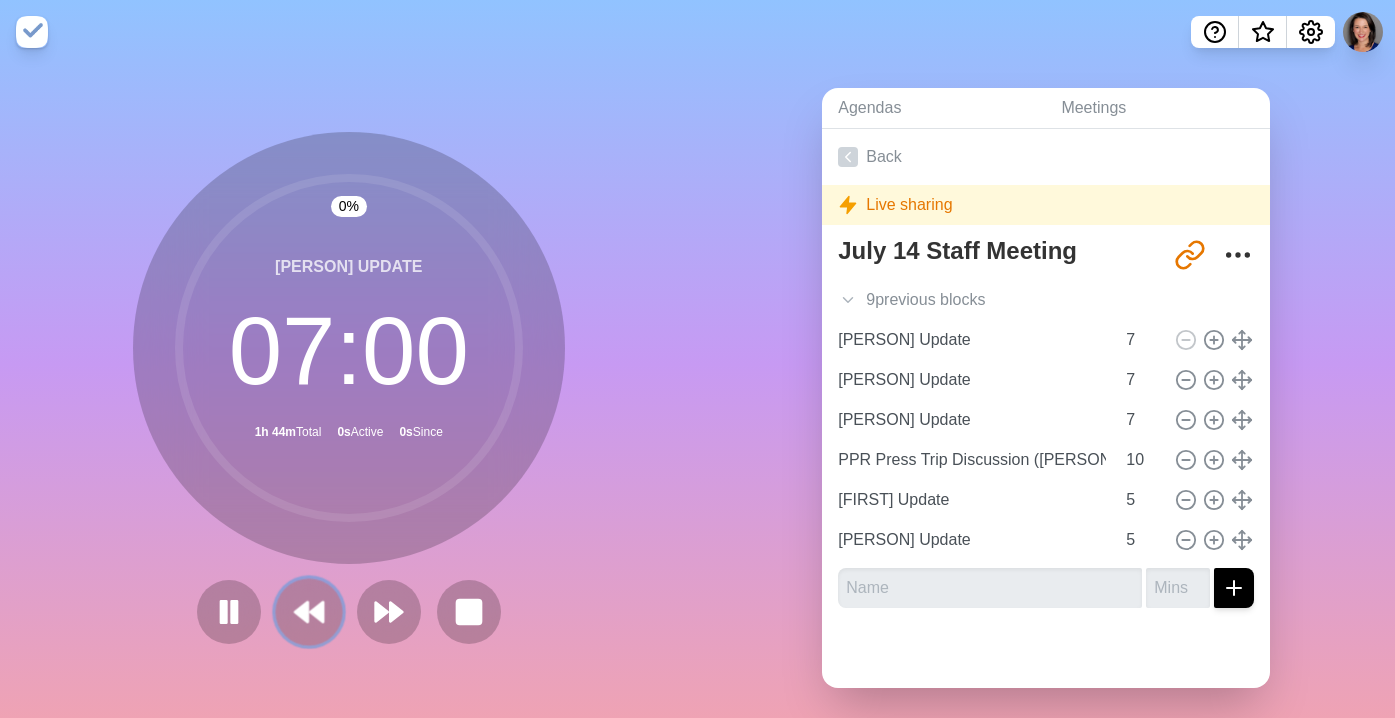 click at bounding box center [308, 611] 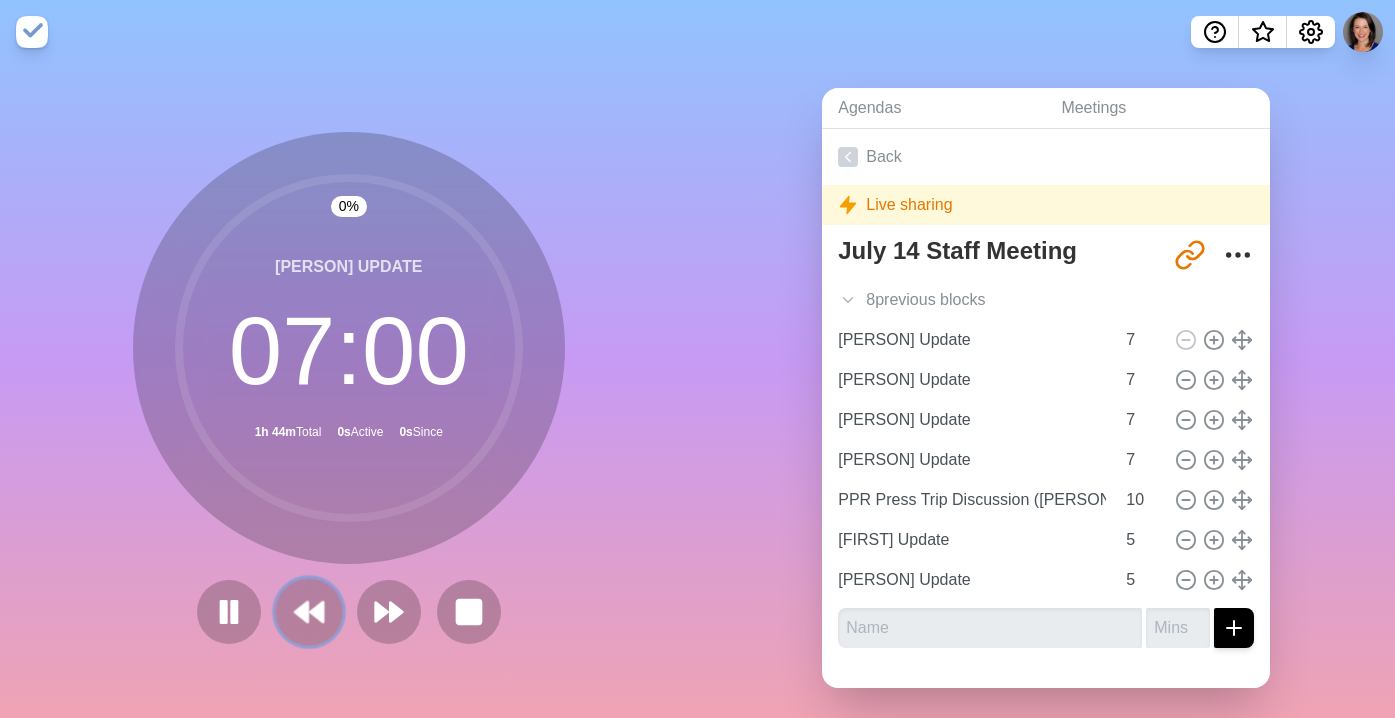 click at bounding box center [308, 611] 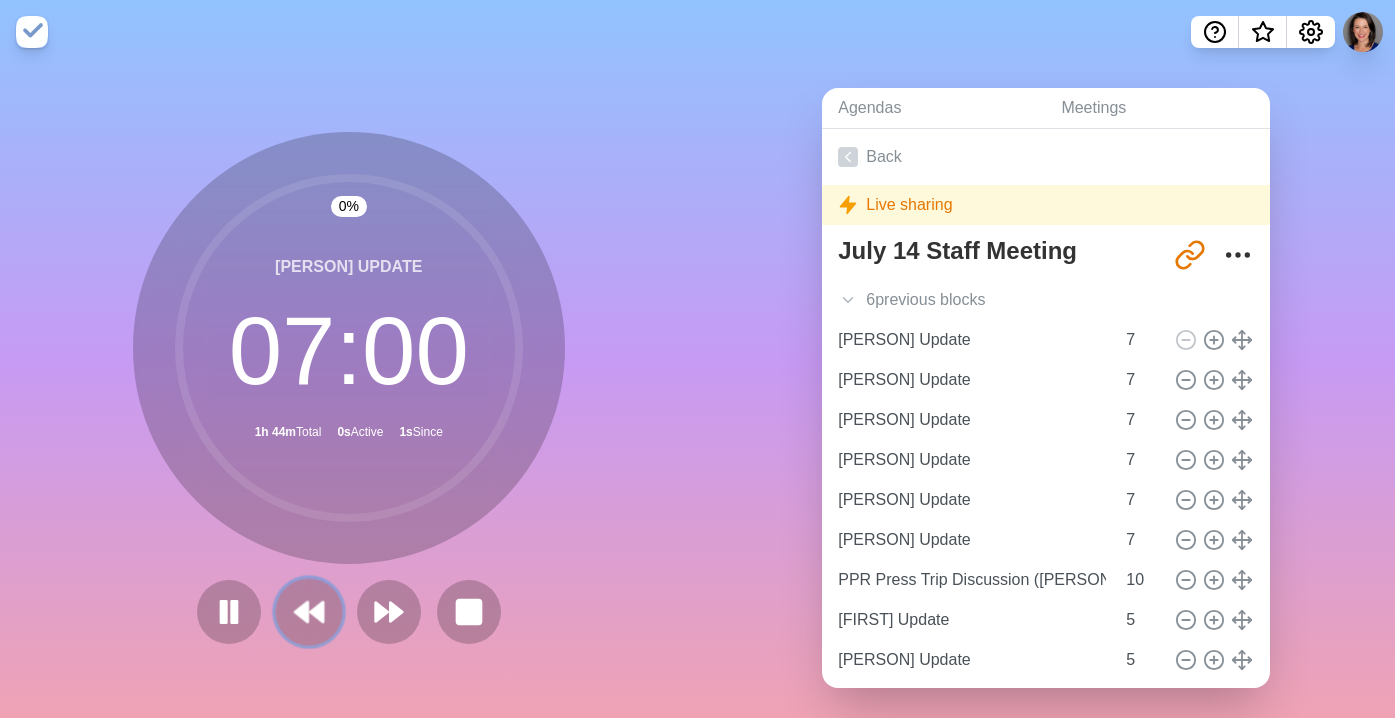 click at bounding box center [308, 611] 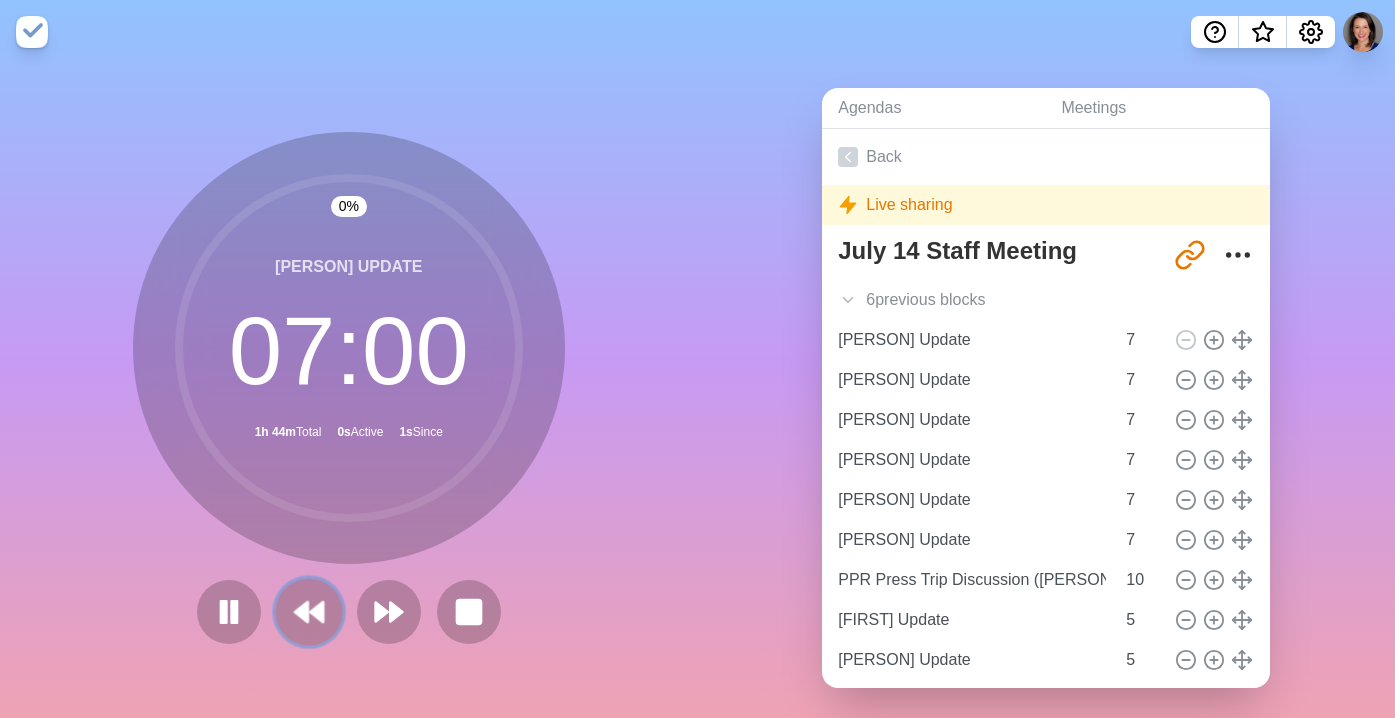 click at bounding box center [308, 611] 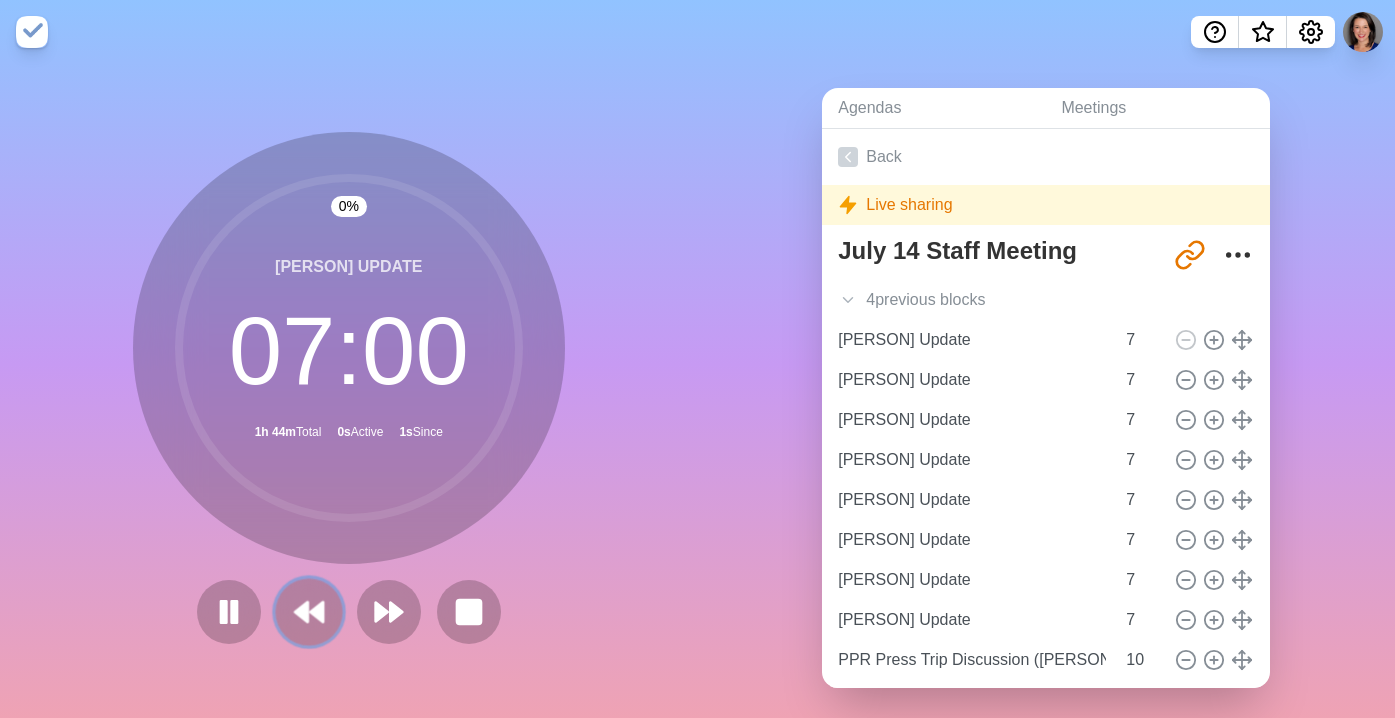 click at bounding box center [308, 611] 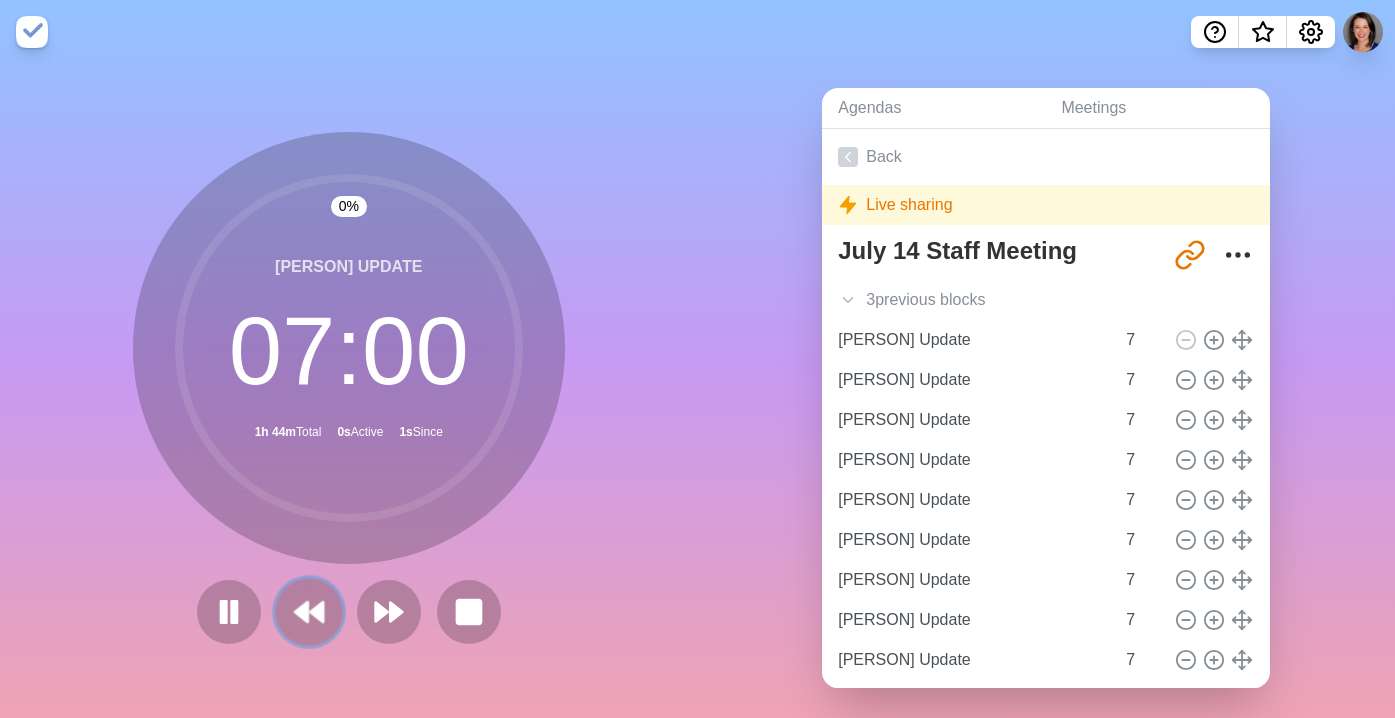 click at bounding box center [308, 611] 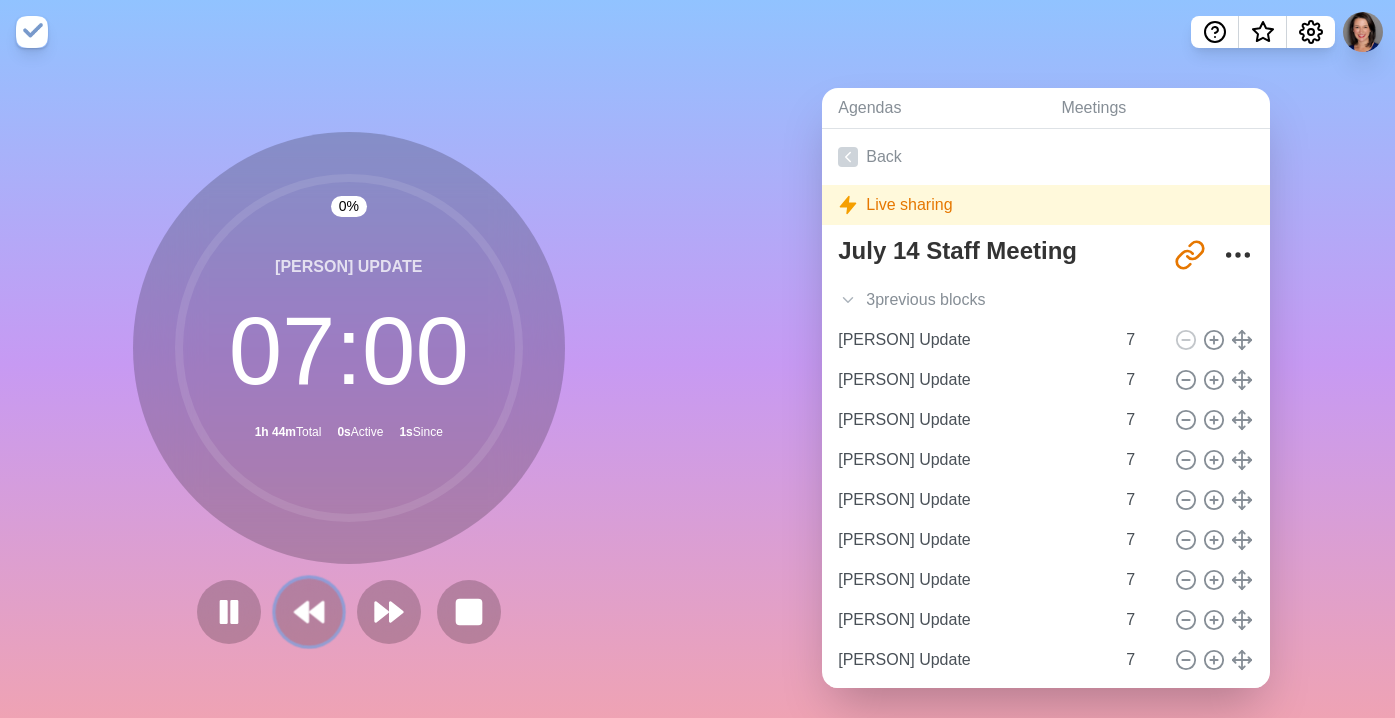 click at bounding box center (308, 611) 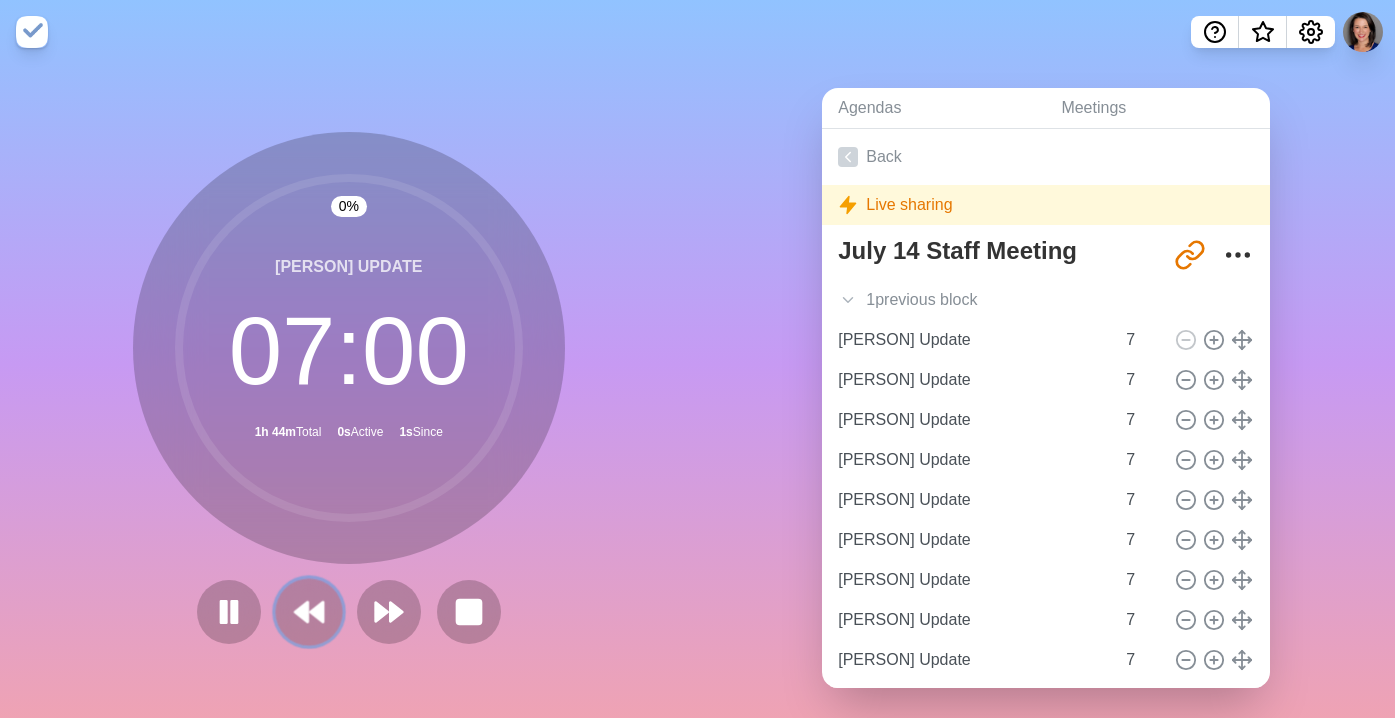 click at bounding box center (308, 611) 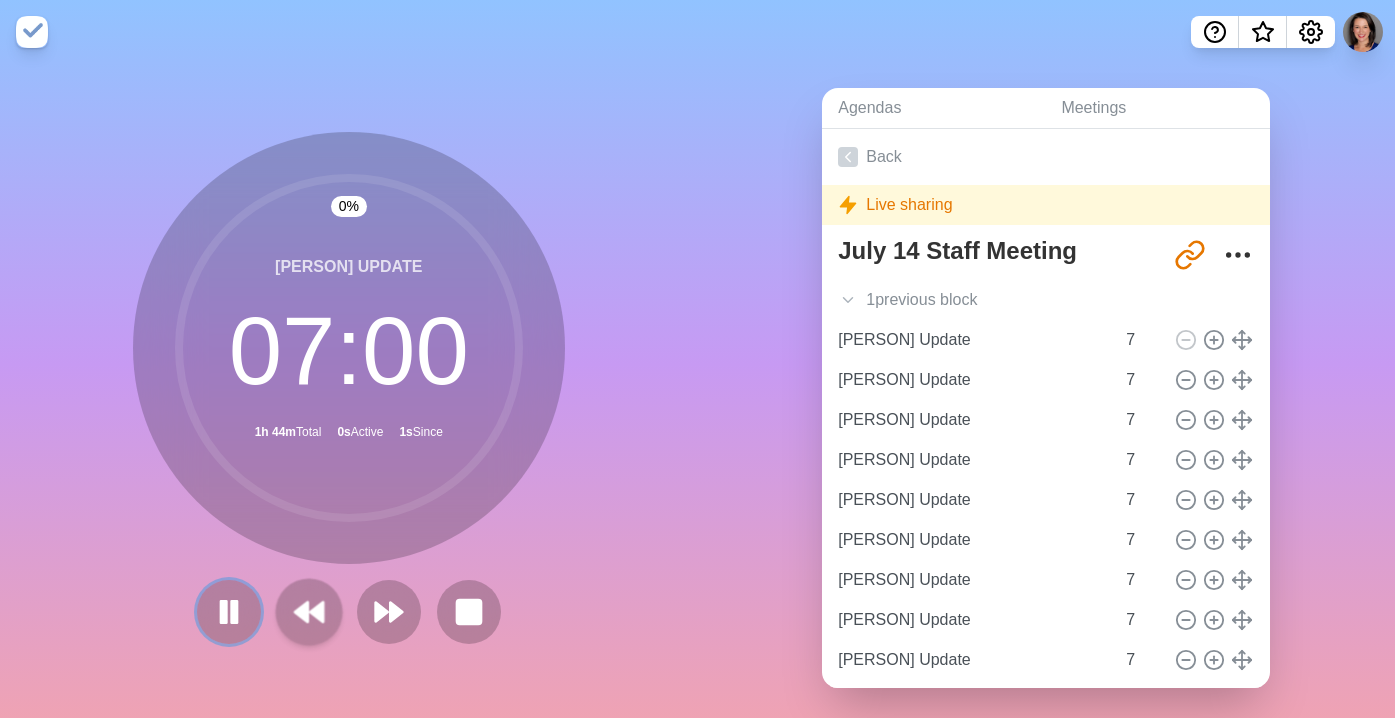 click at bounding box center (233, 611) 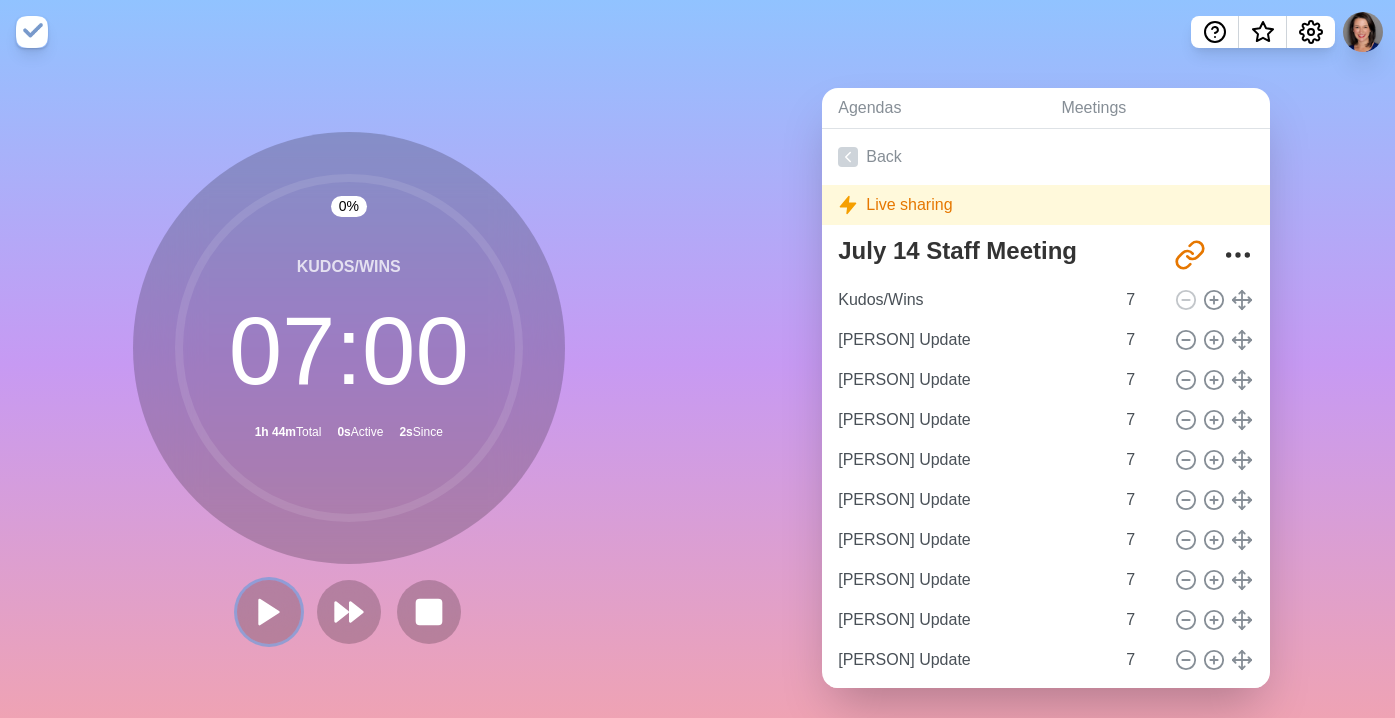 click at bounding box center [269, 612] 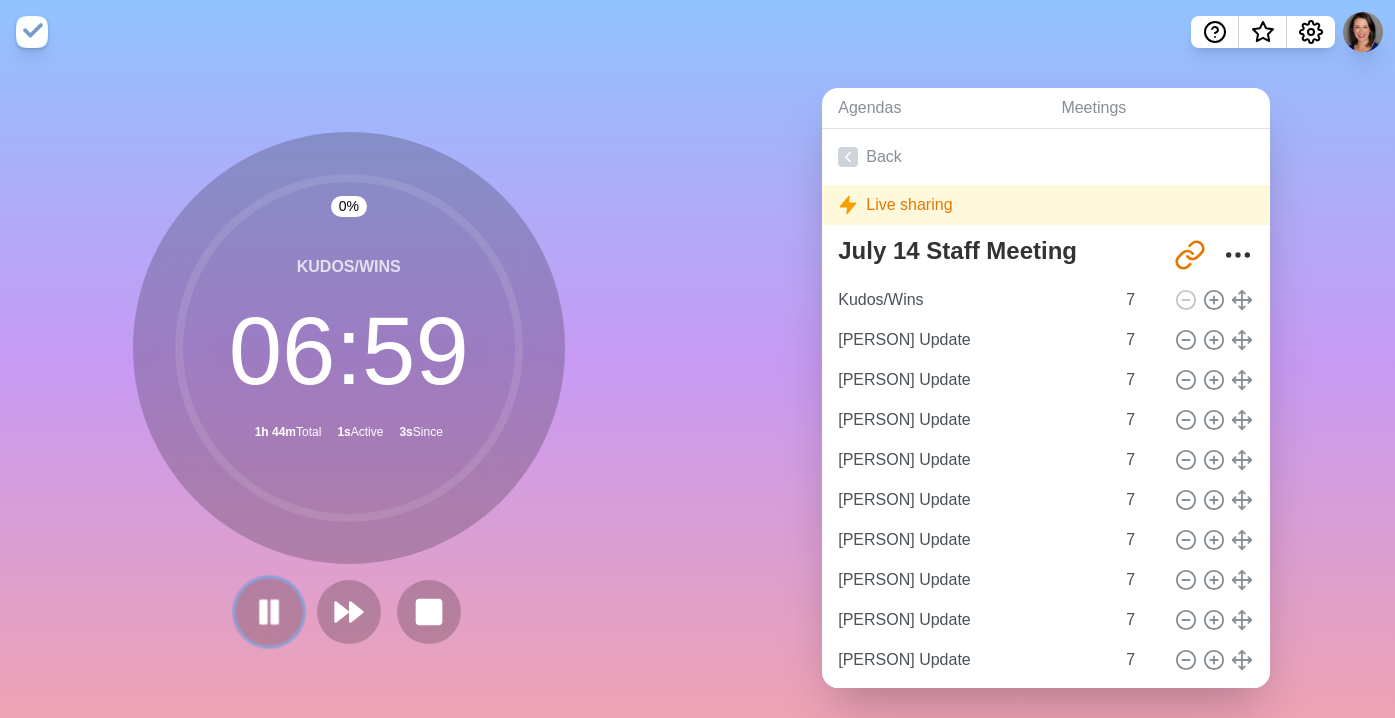 click at bounding box center [269, 612] 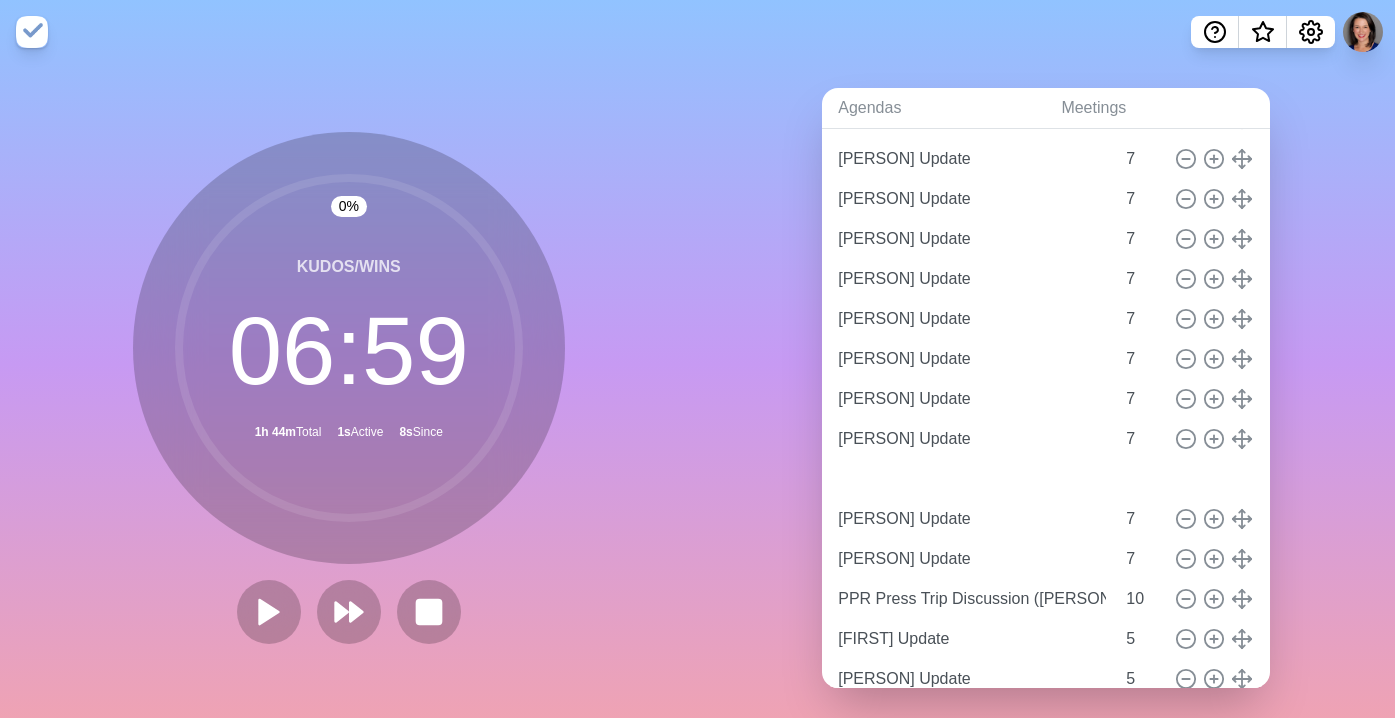 scroll, scrollTop: 191, scrollLeft: 0, axis: vertical 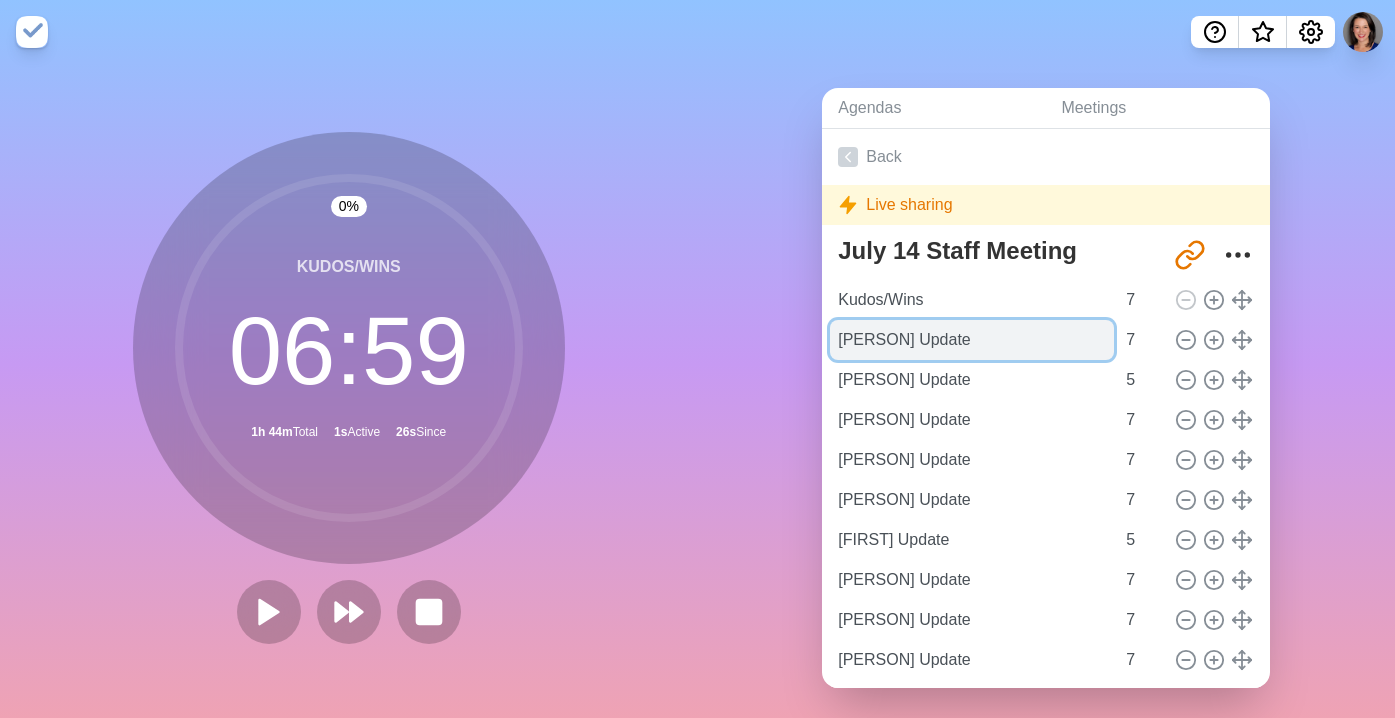 click on "[PERSON] Update" at bounding box center [972, 340] 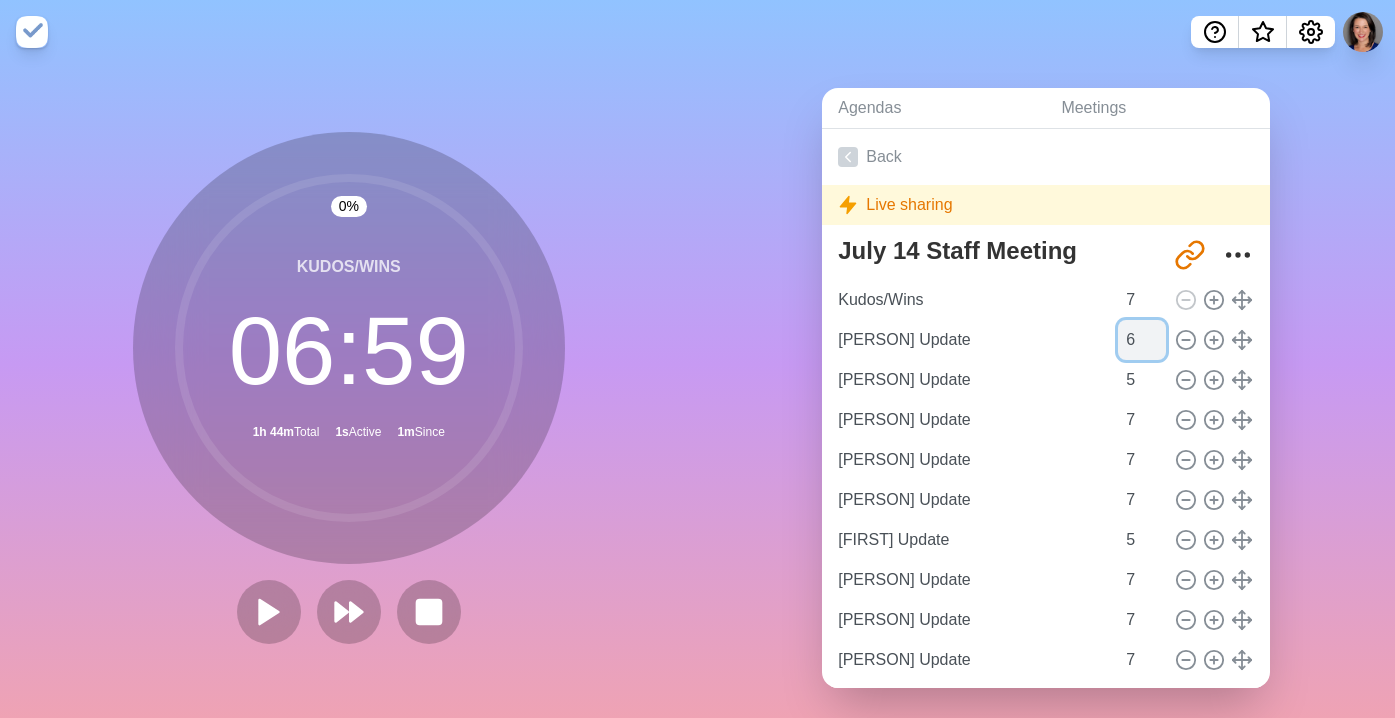 click on "6" at bounding box center [1142, 340] 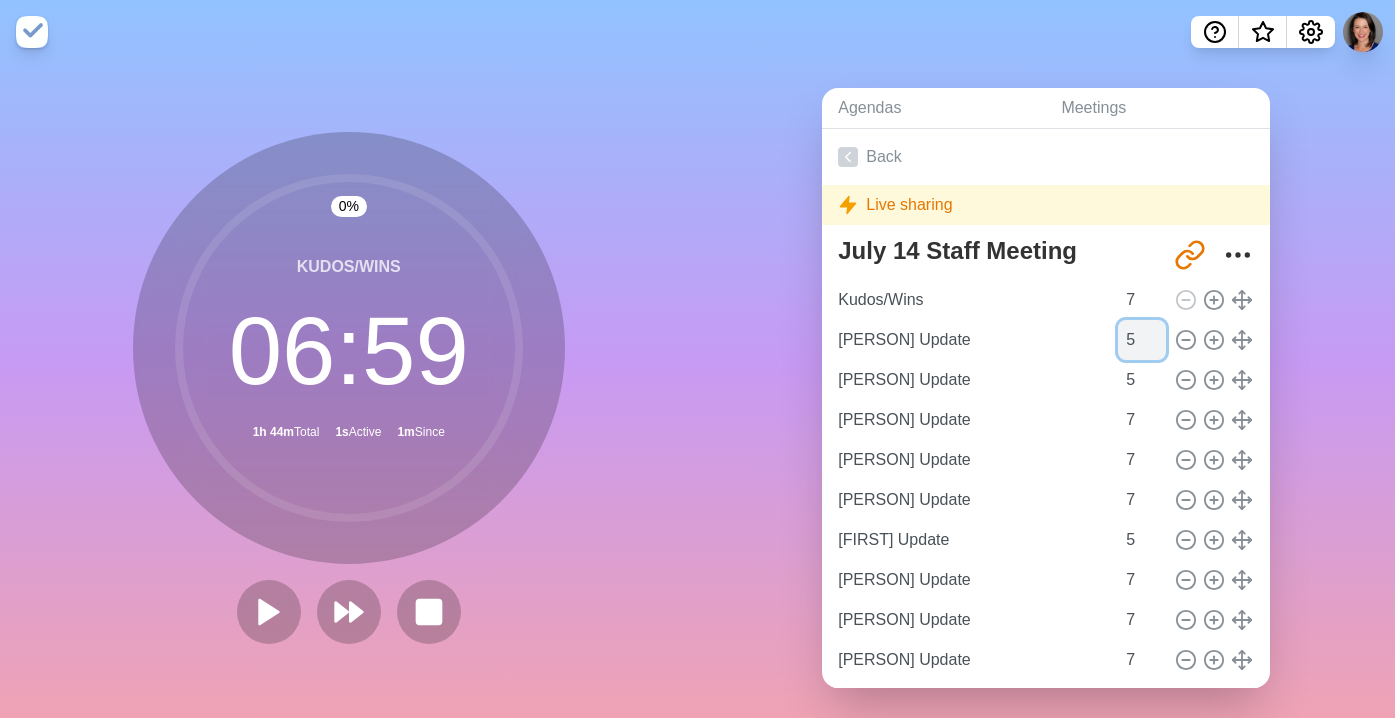 type on "5" 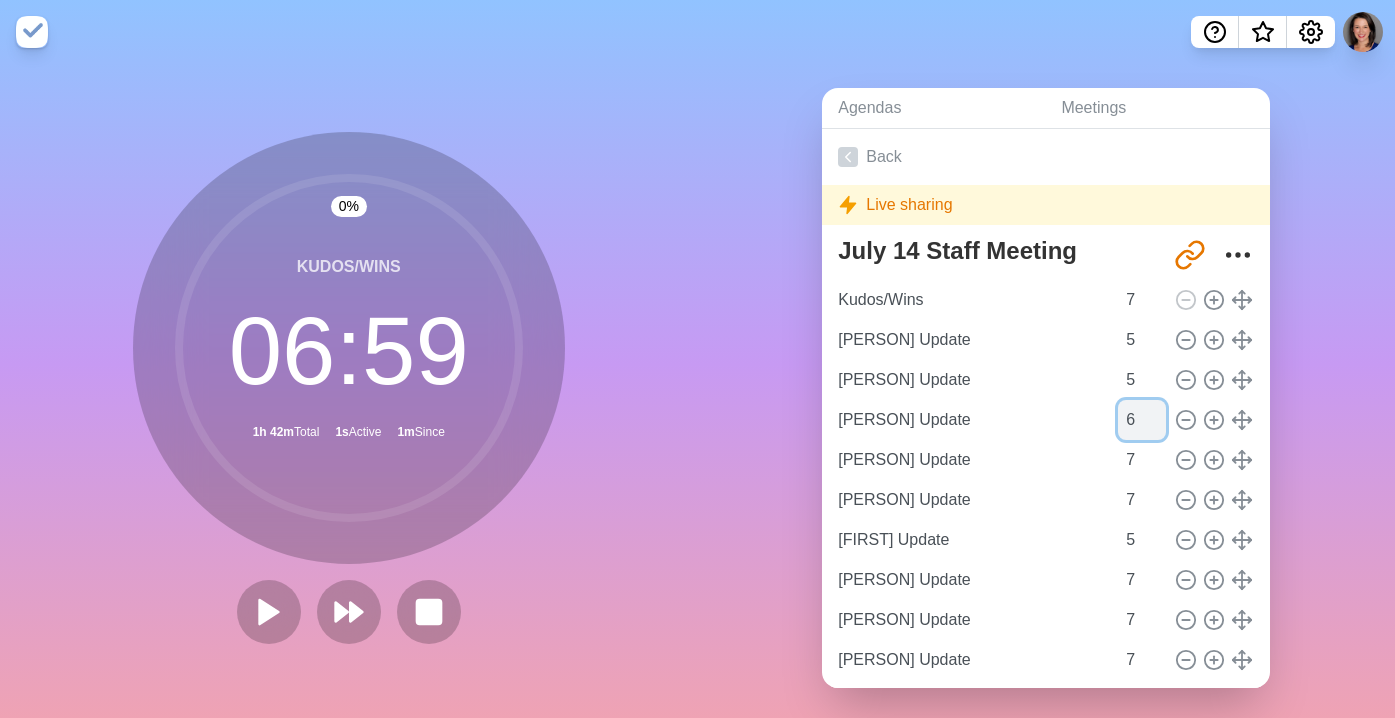 click on "6" at bounding box center (1142, 420) 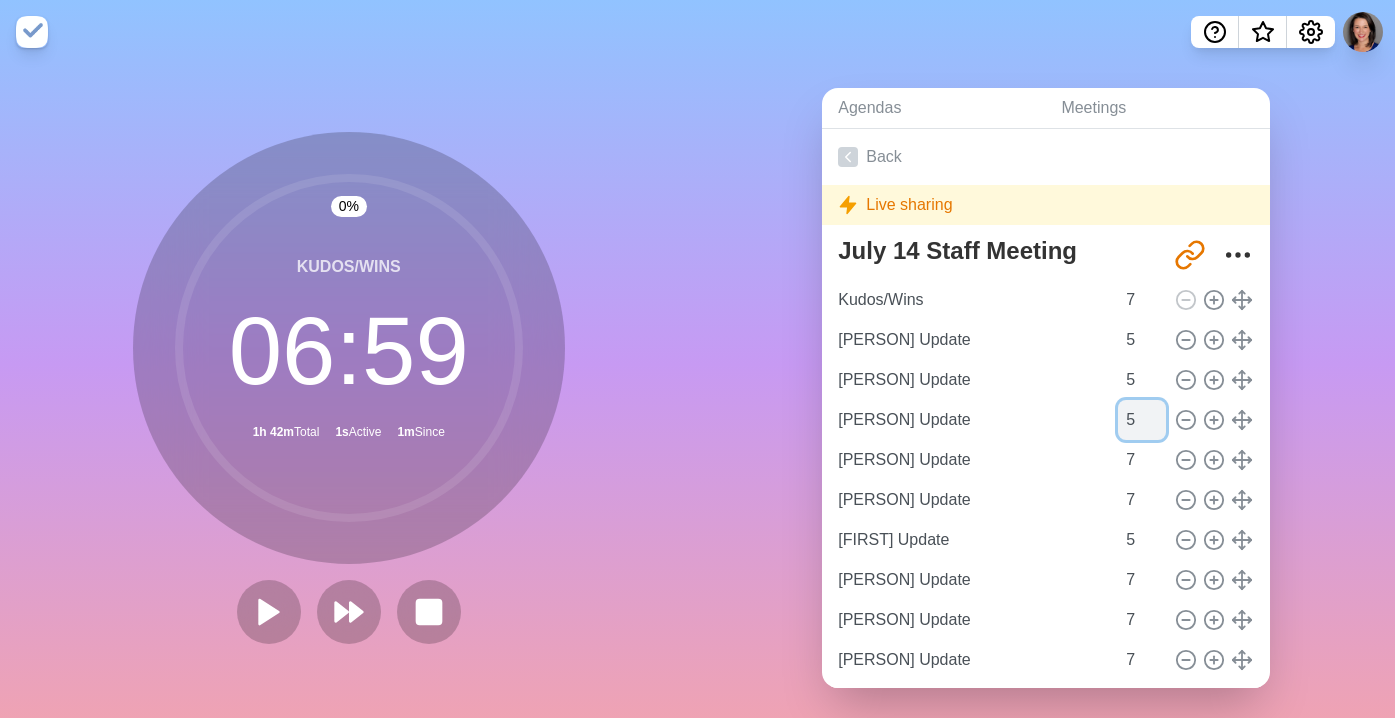 type on "5" 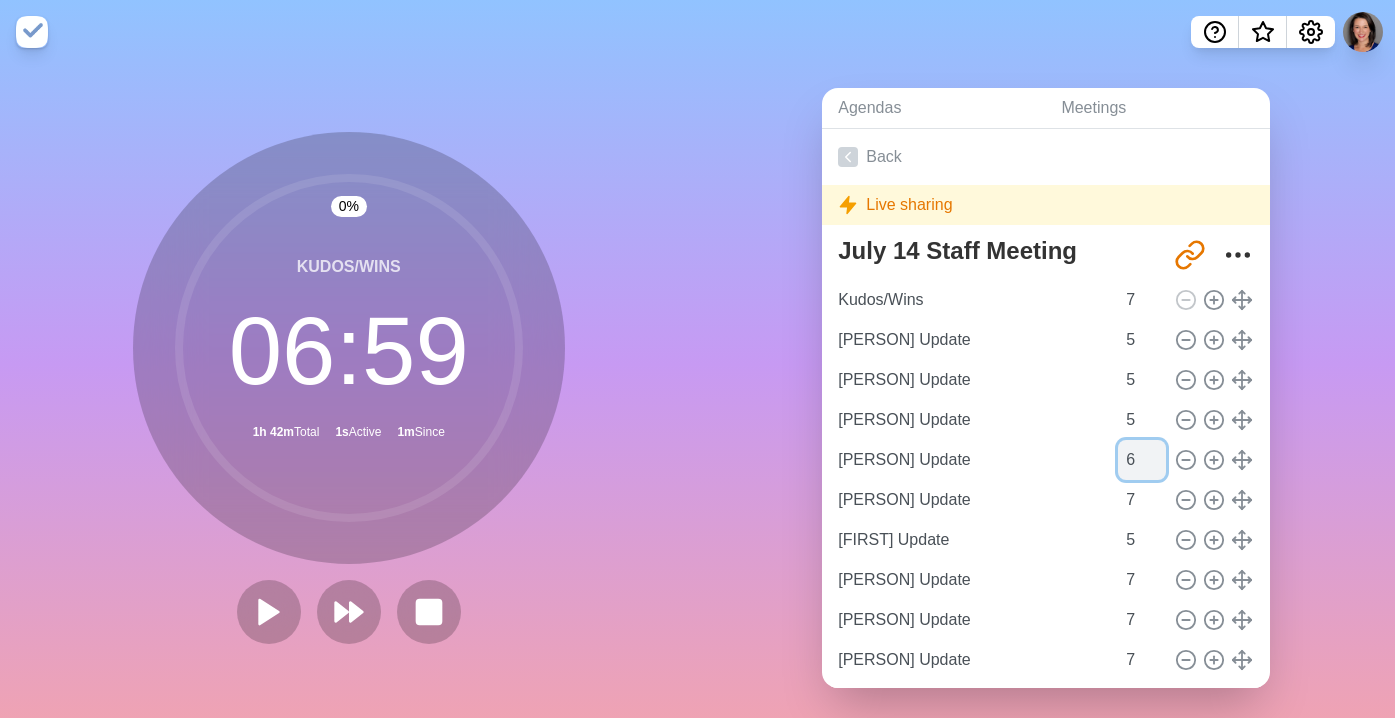 click on "6" at bounding box center [1142, 460] 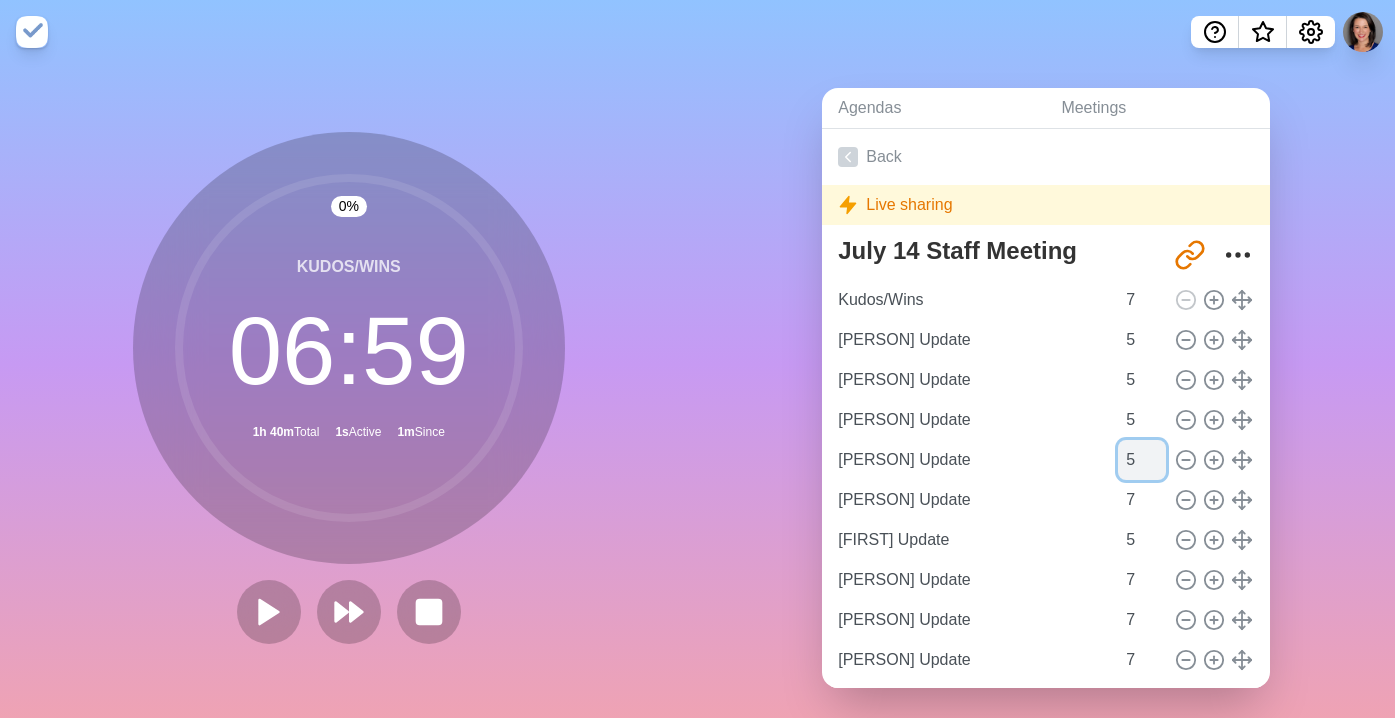 type on "5" 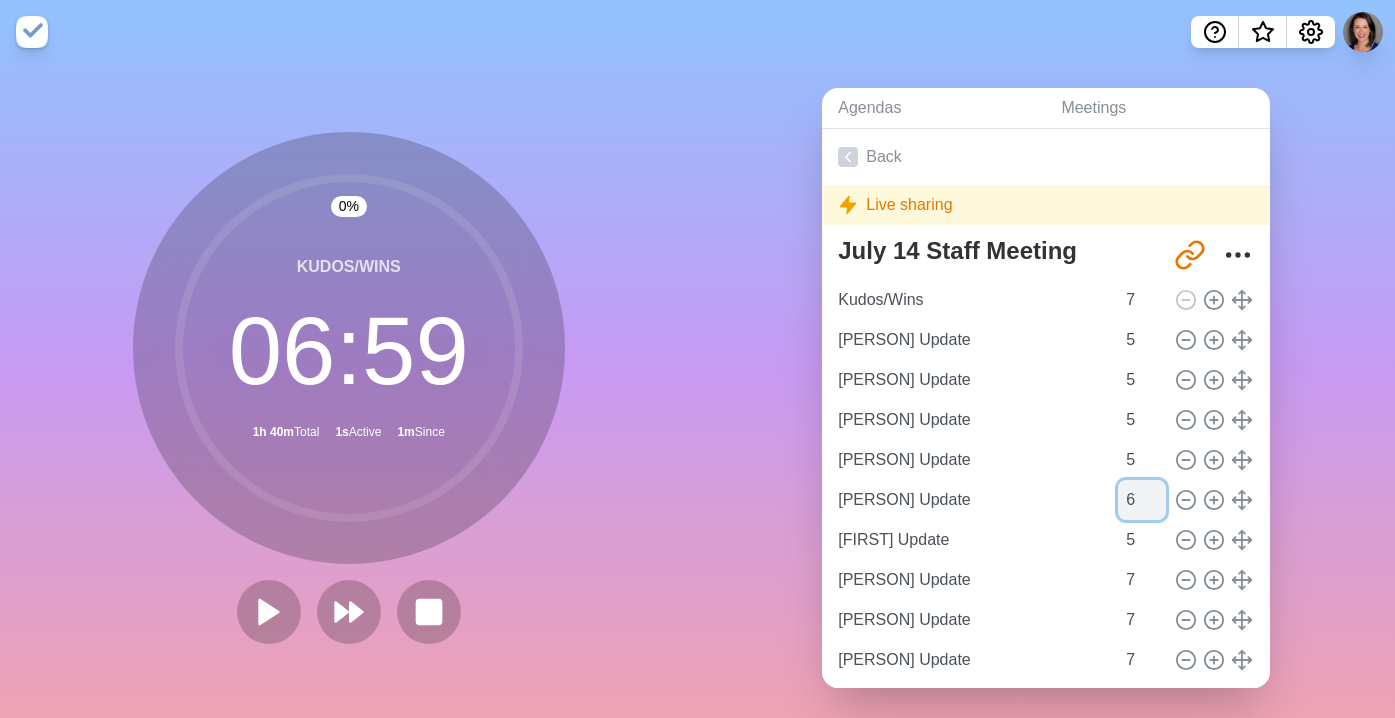 click on "6" at bounding box center [1142, 500] 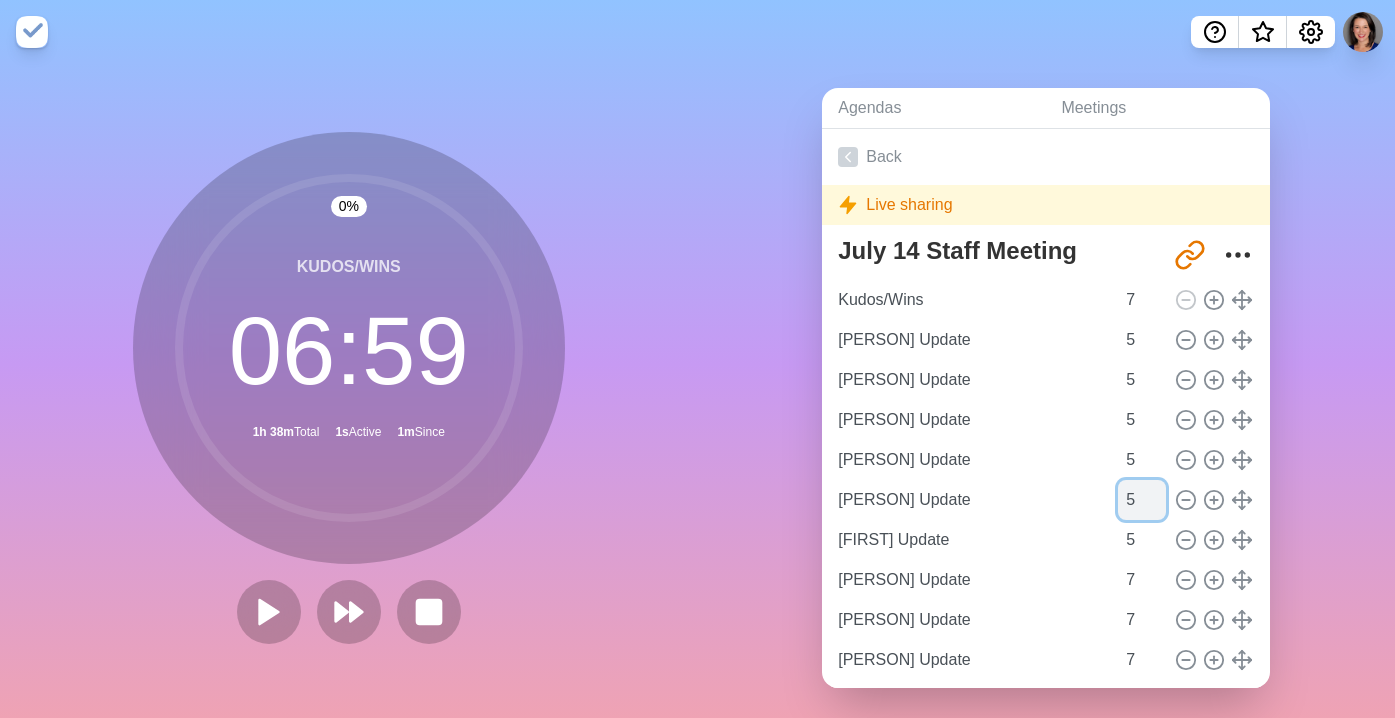 type on "5" 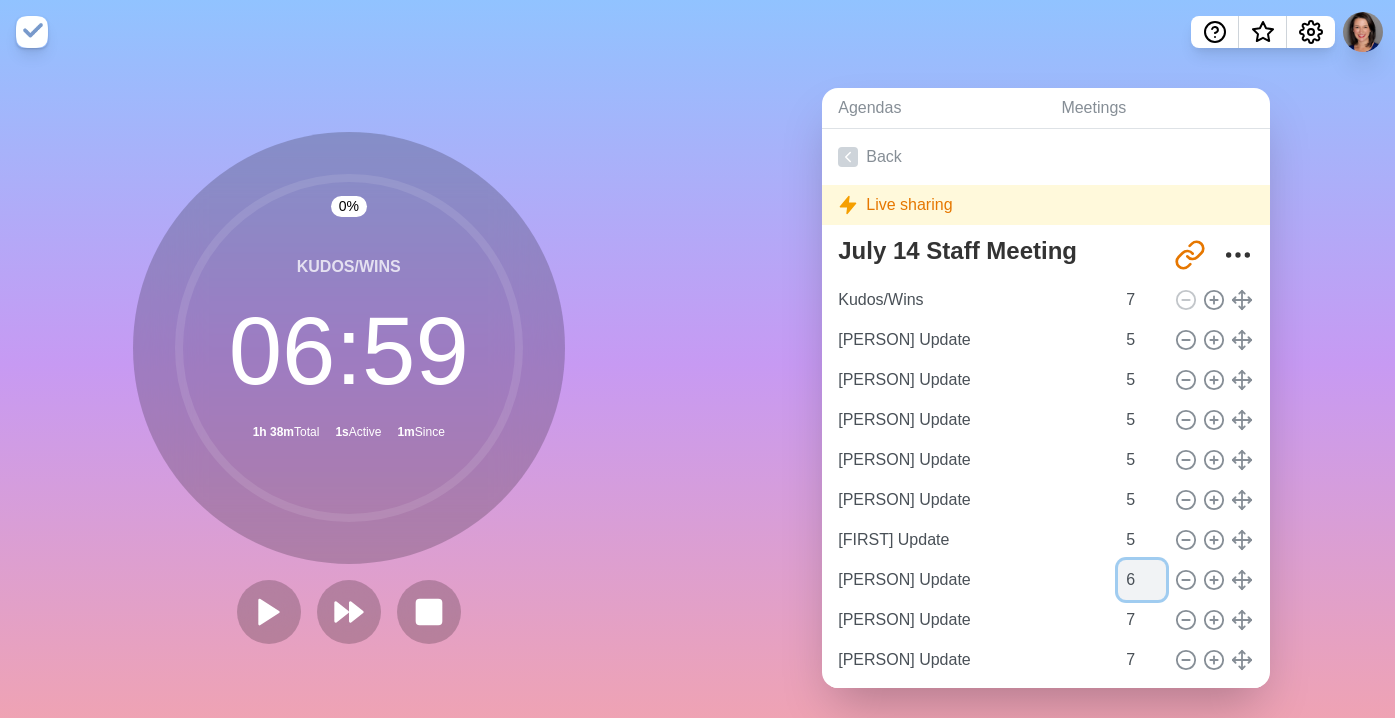 click on "6" at bounding box center [1142, 580] 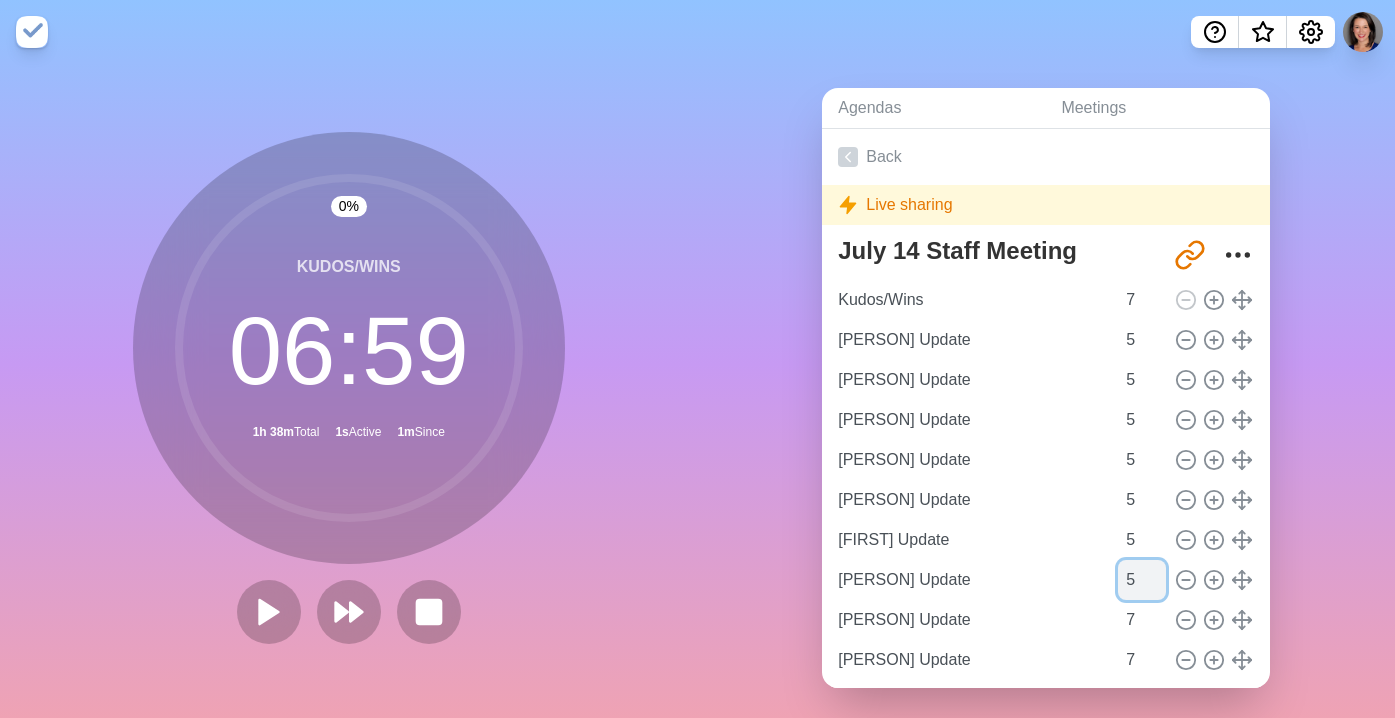 type on "5" 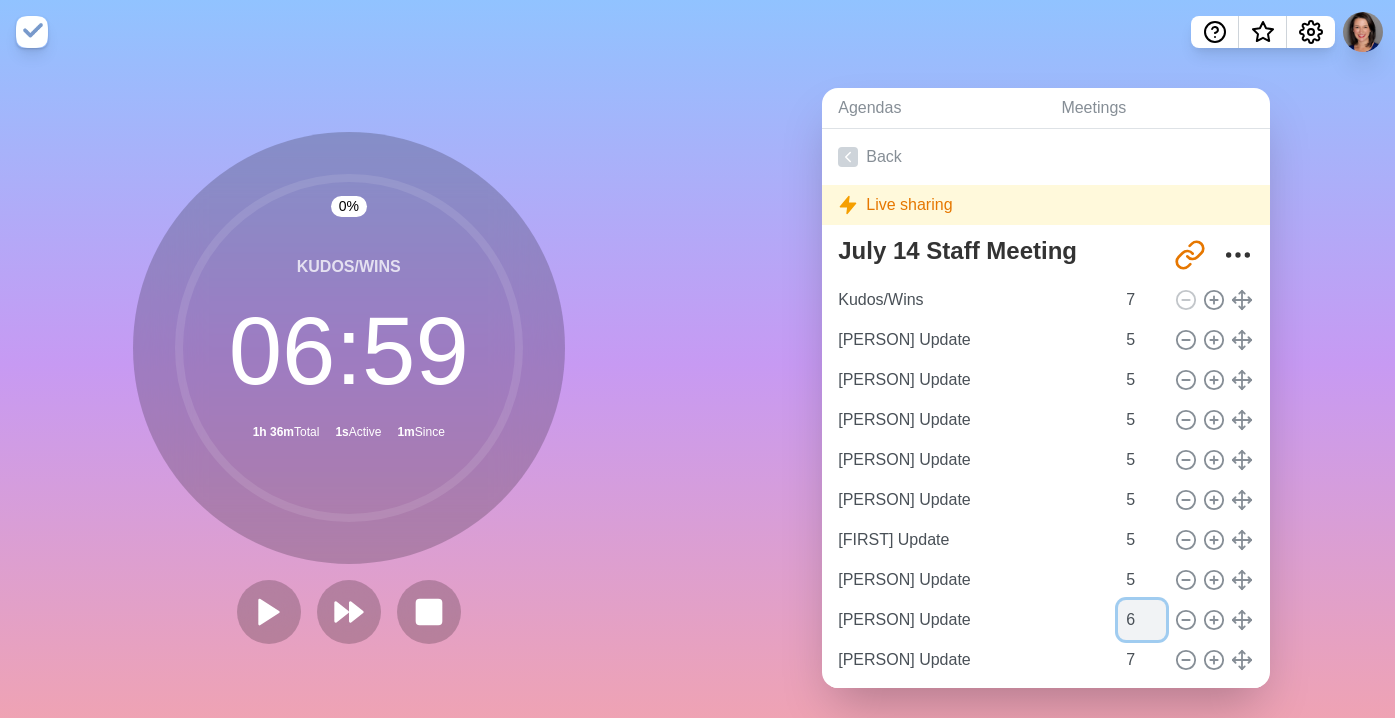 click on "6" at bounding box center (1142, 620) 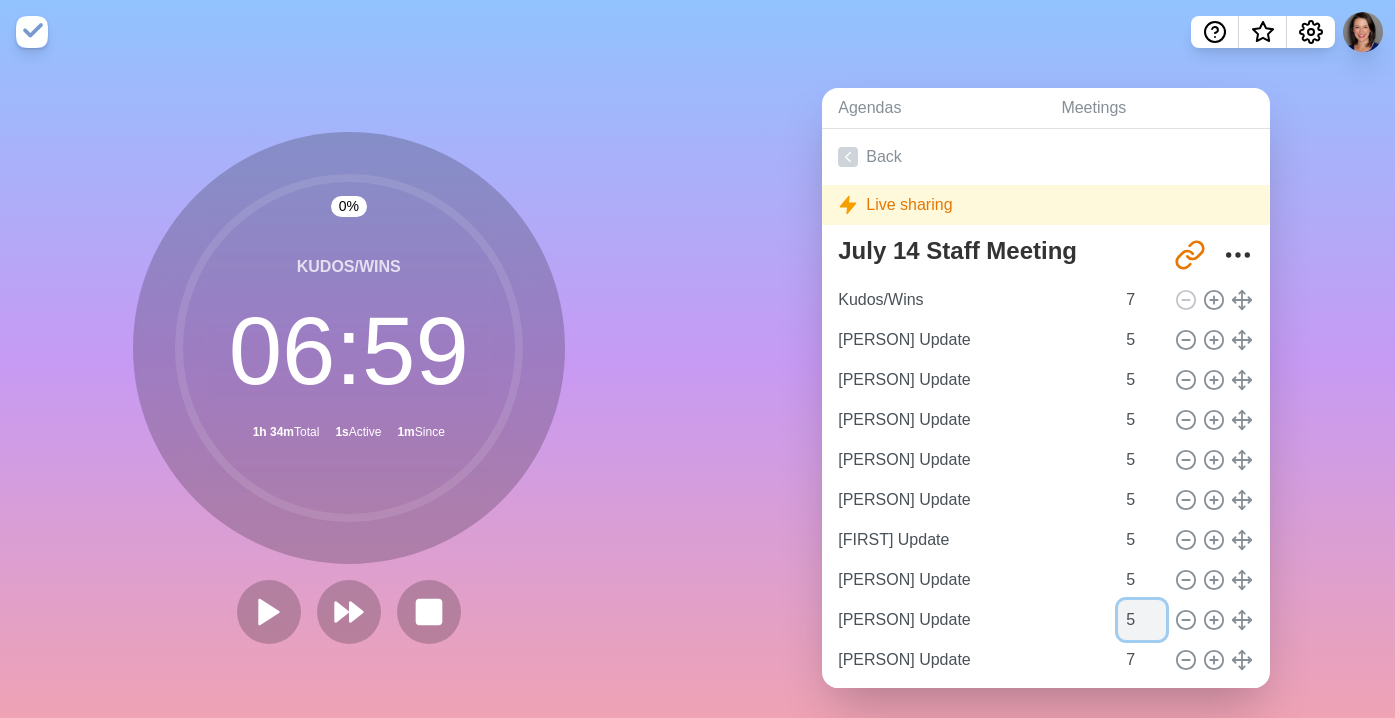 type on "5" 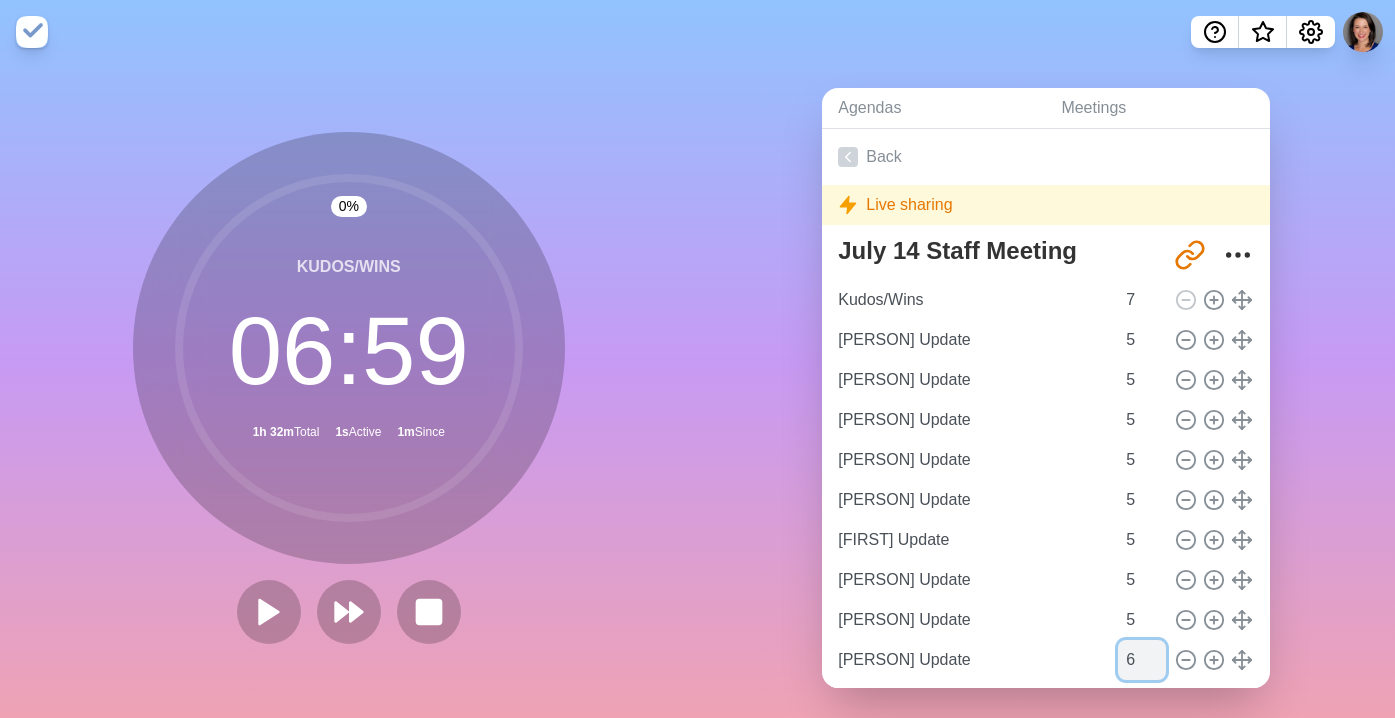 click on "6" at bounding box center (1142, 660) 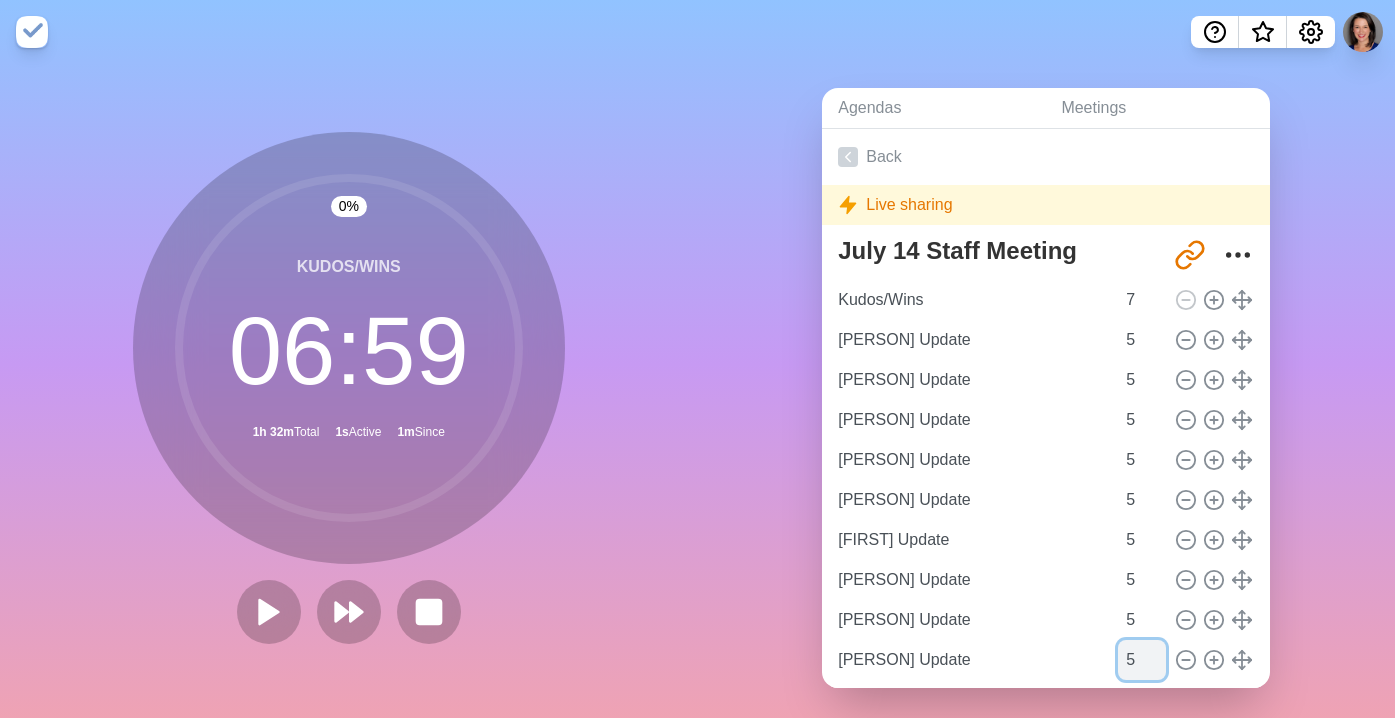 type on "5" 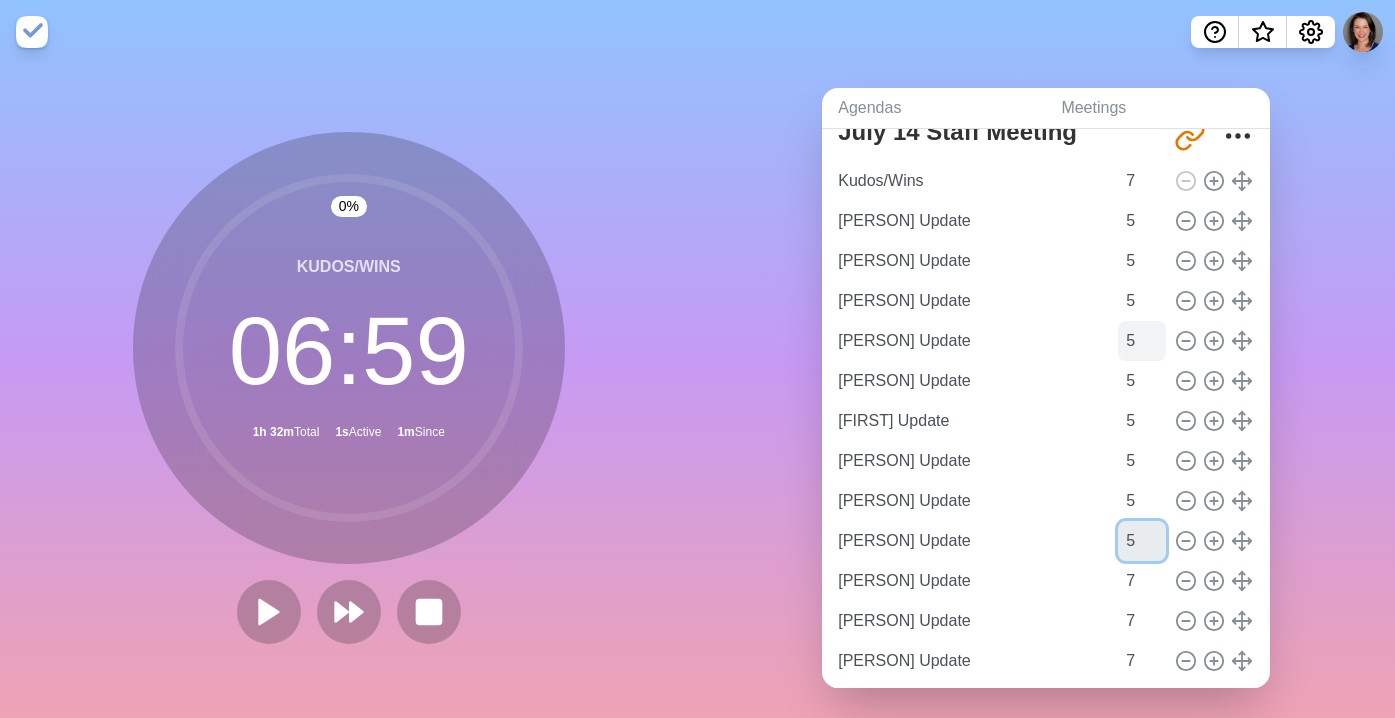 scroll, scrollTop: 140, scrollLeft: 0, axis: vertical 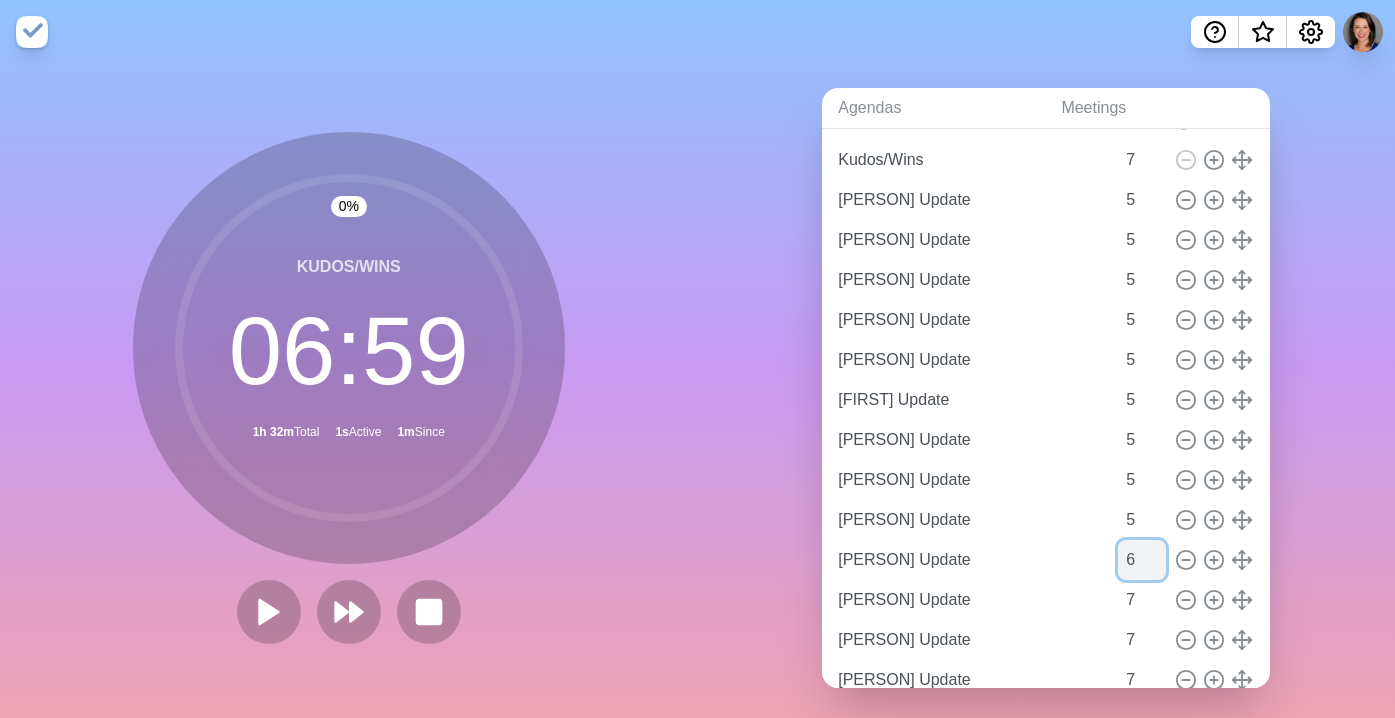 click on "6" at bounding box center [1142, 560] 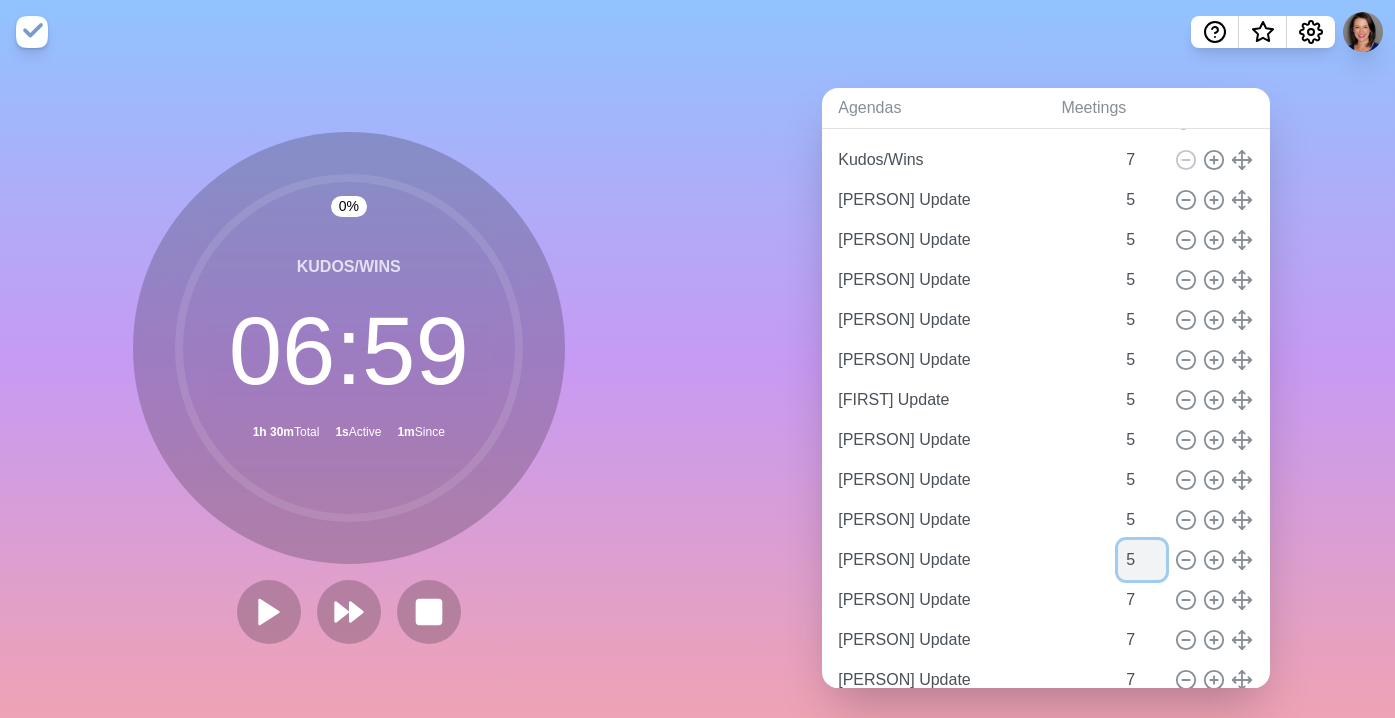 type on "5" 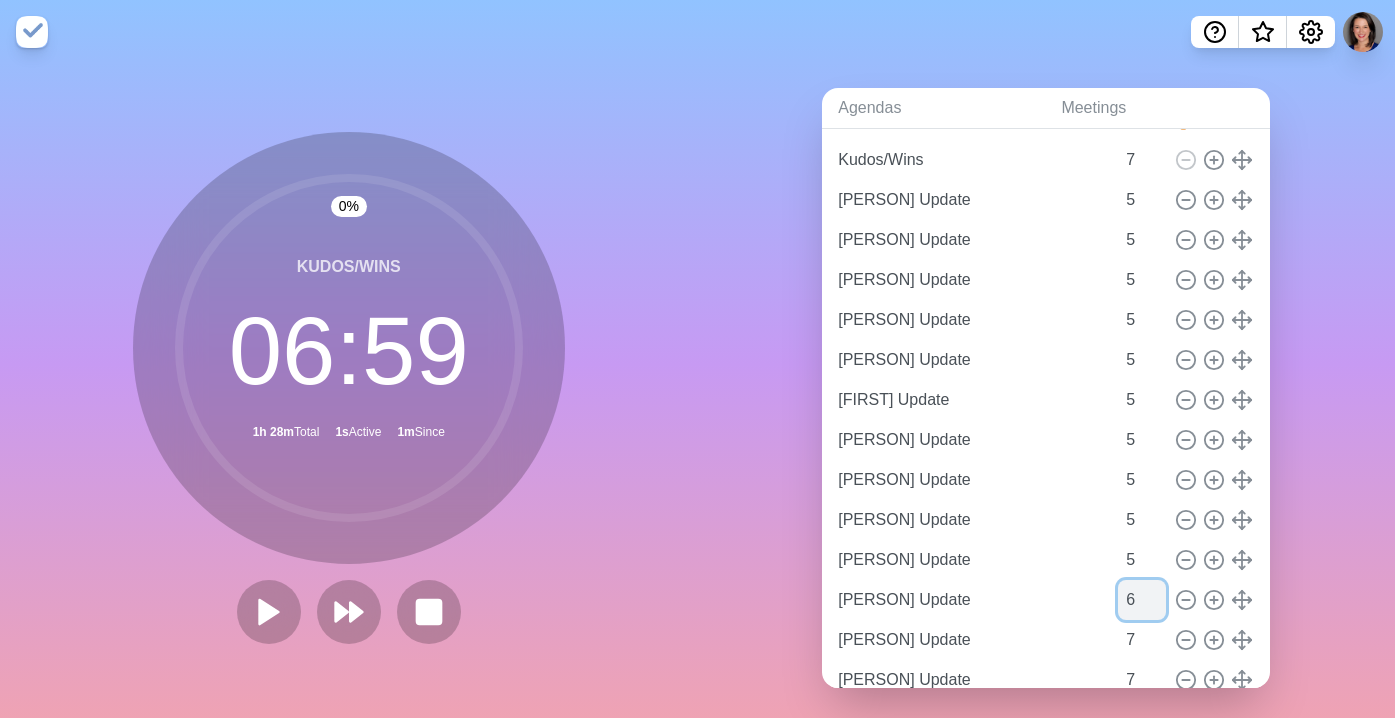 click on "6" at bounding box center (1142, 600) 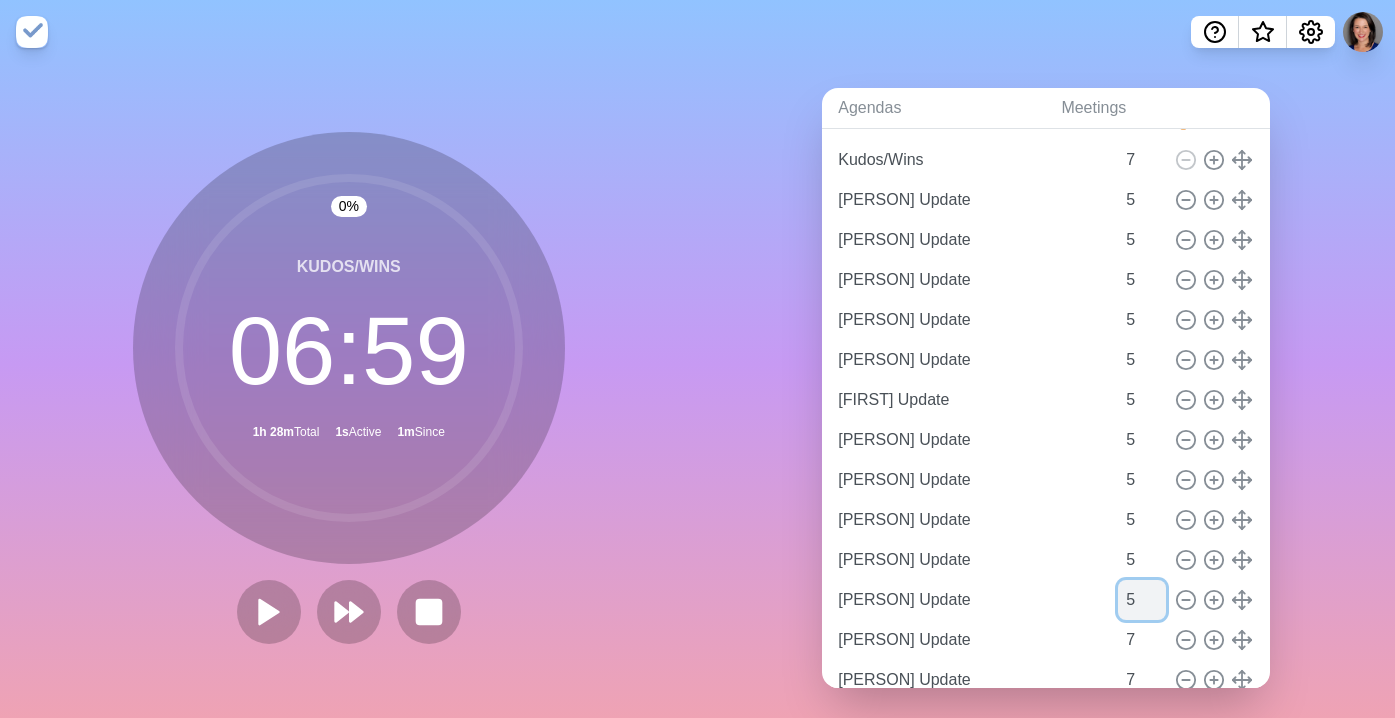 type on "5" 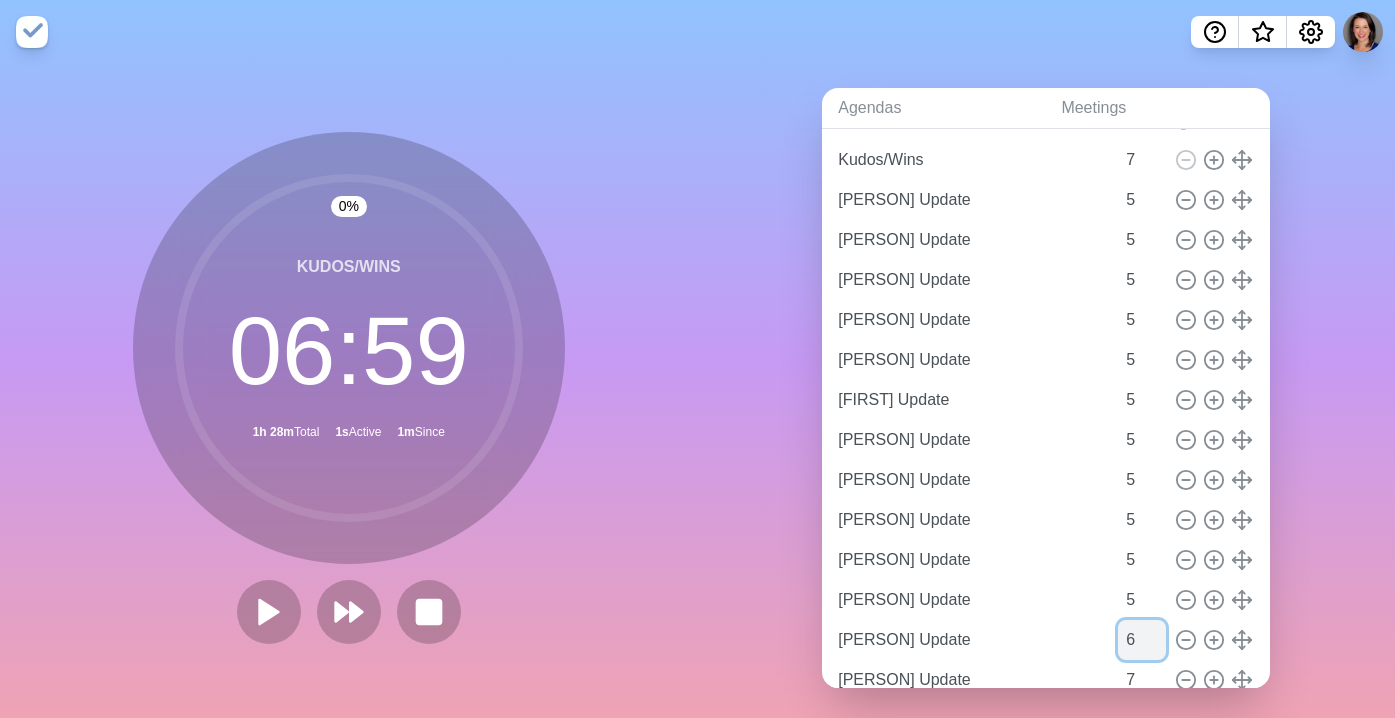 click on "6" at bounding box center (1142, 640) 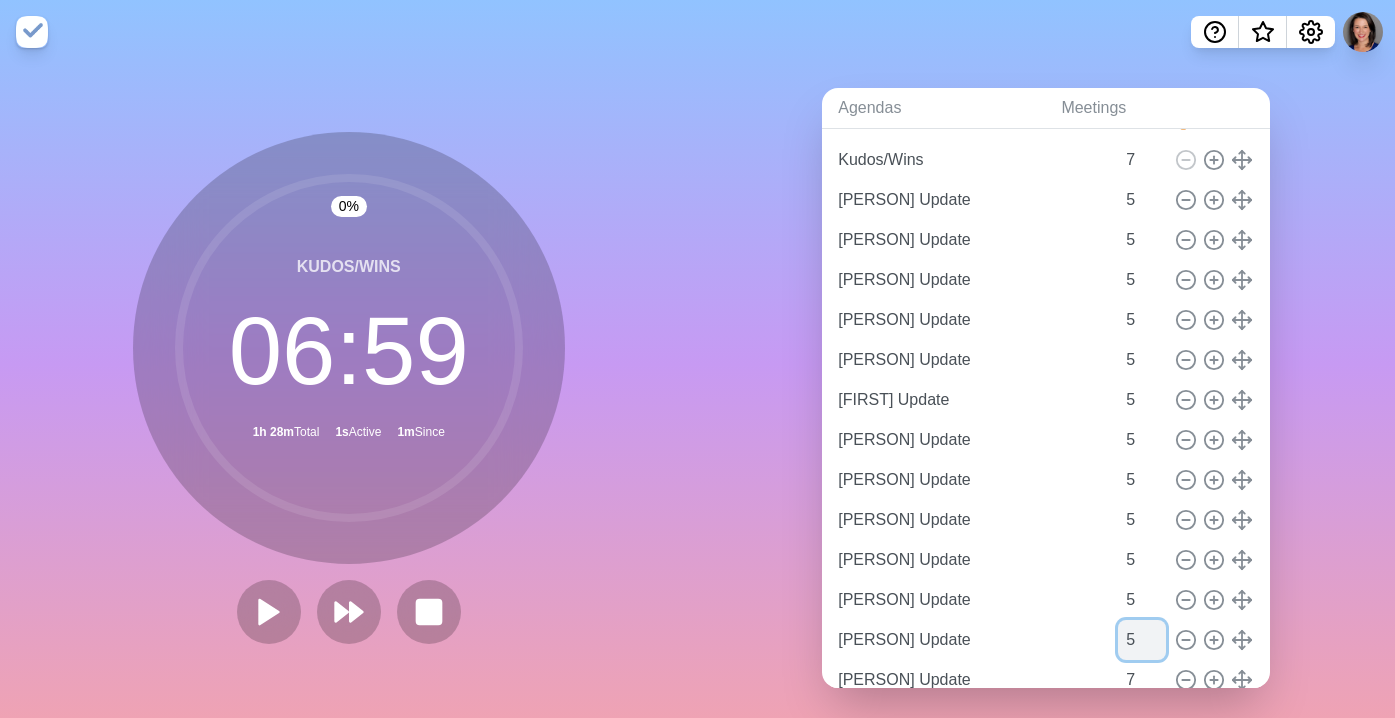 type on "5" 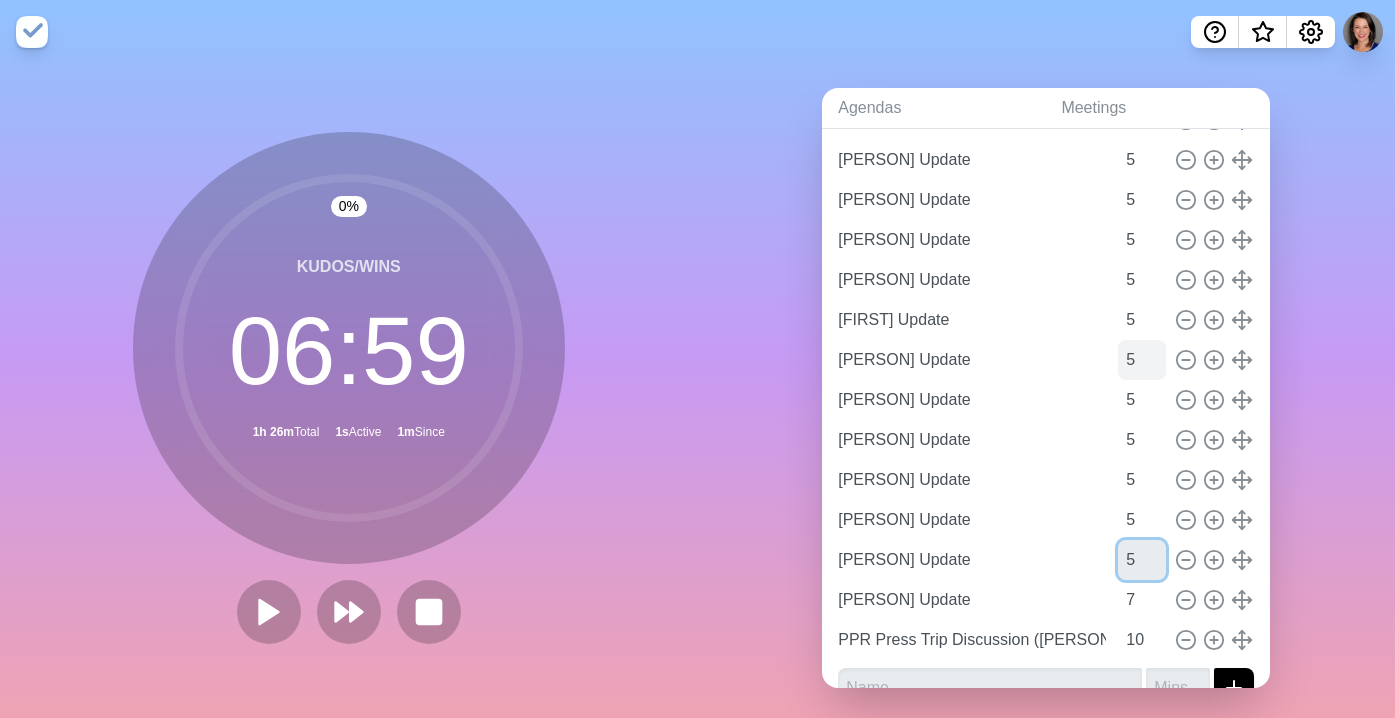 scroll, scrollTop: 223, scrollLeft: 0, axis: vertical 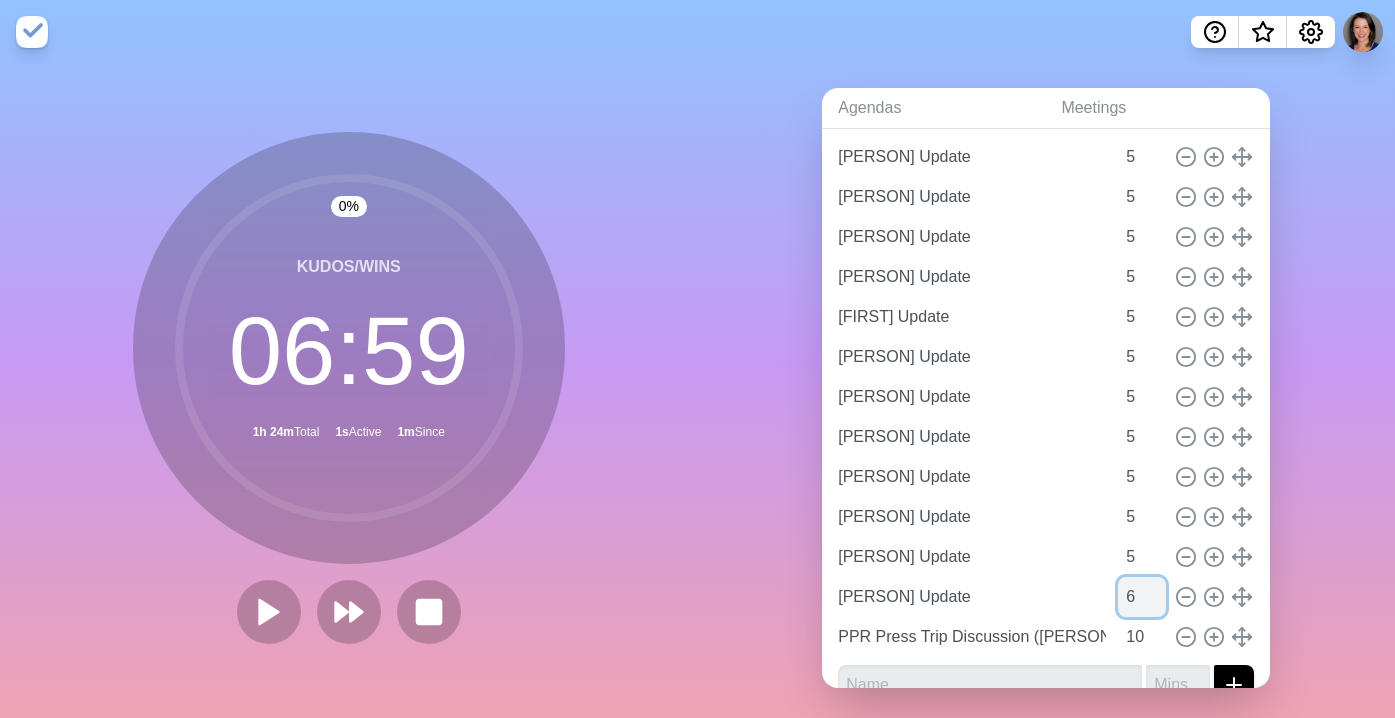 click on "6" at bounding box center [1142, 597] 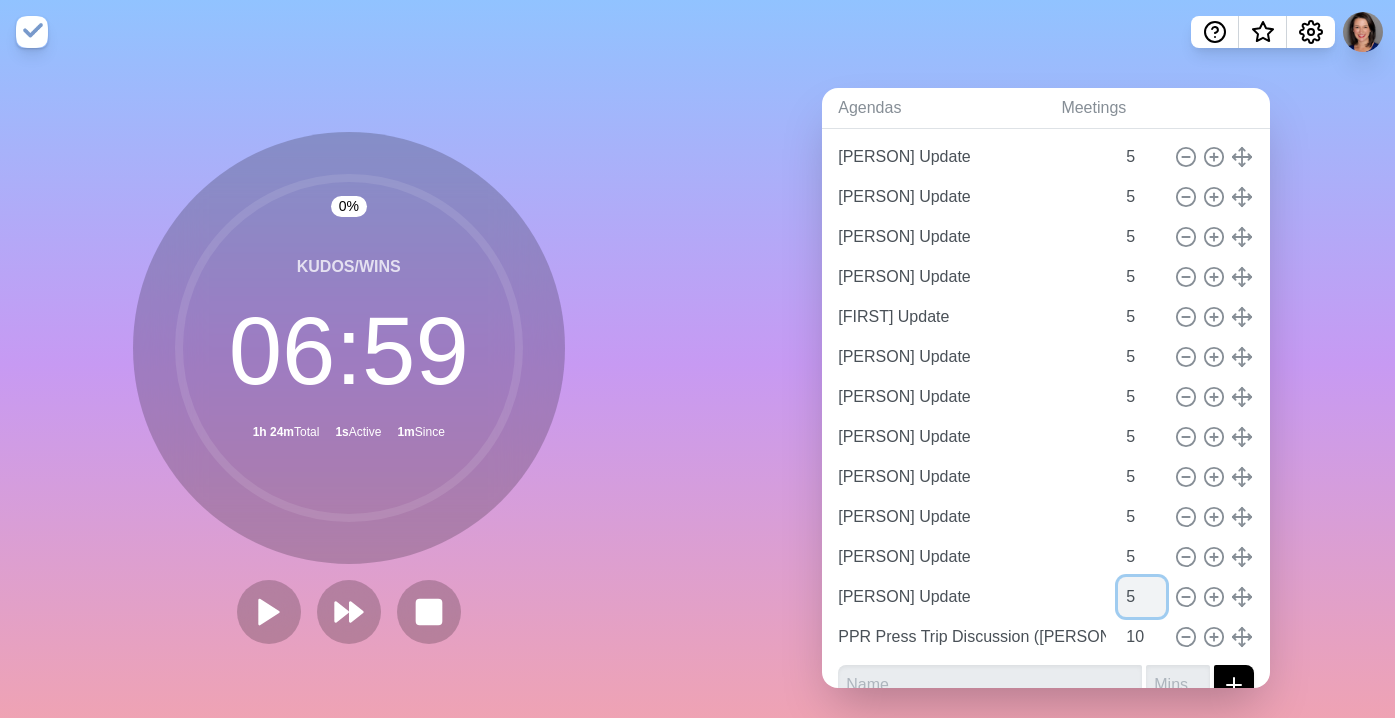 type on "5" 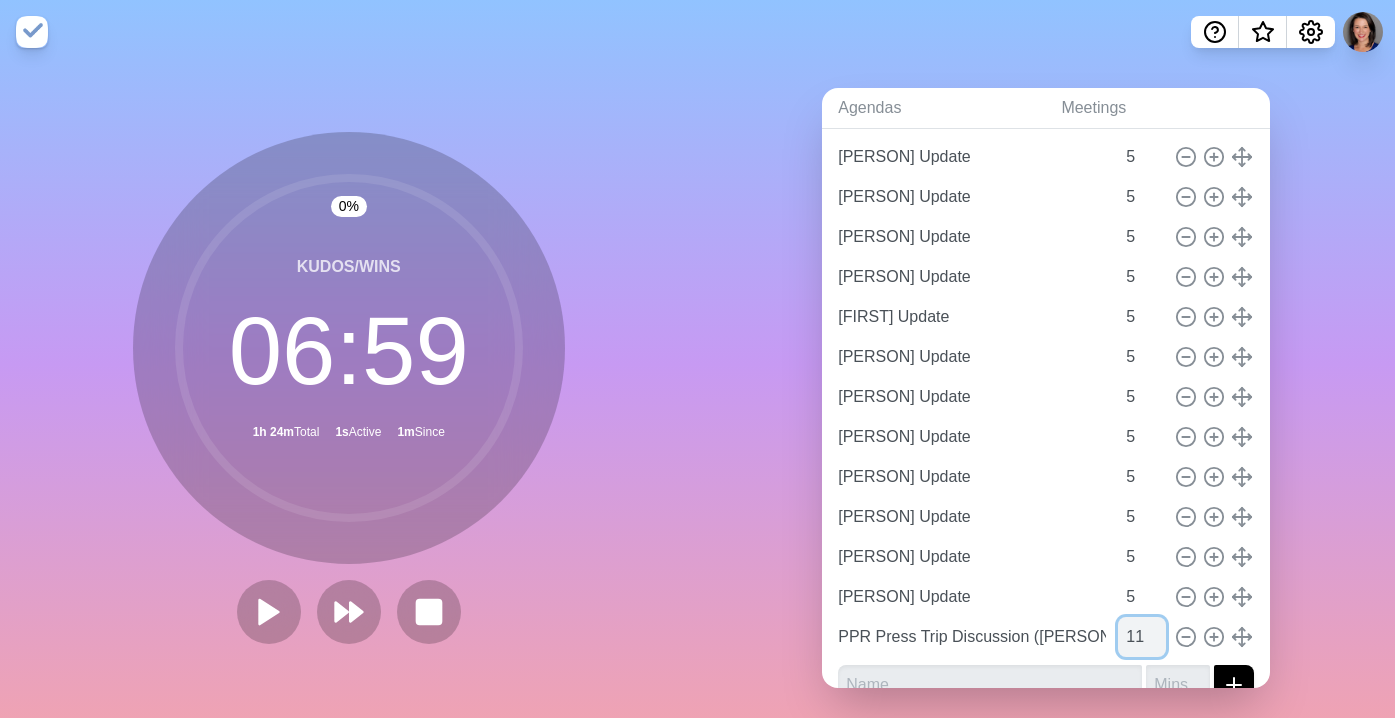 click on "11" at bounding box center [1142, 637] 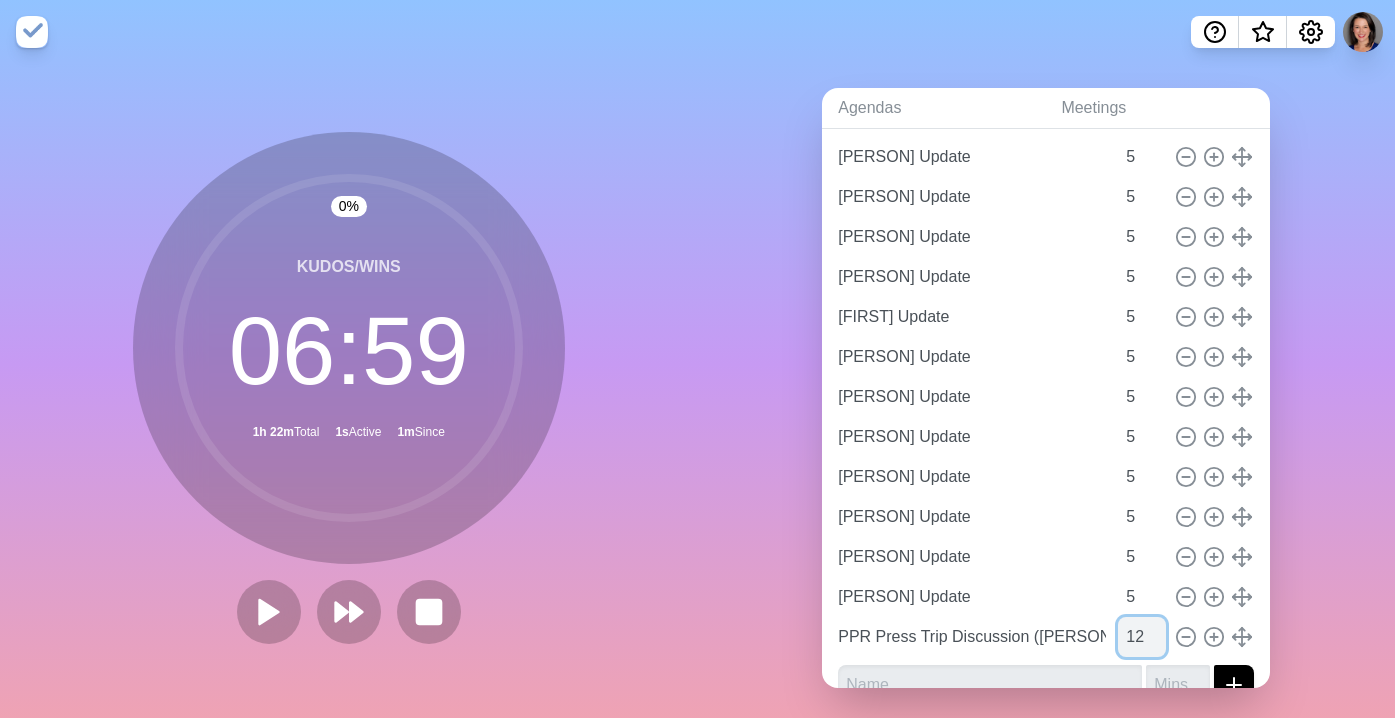 click on "12" at bounding box center [1142, 637] 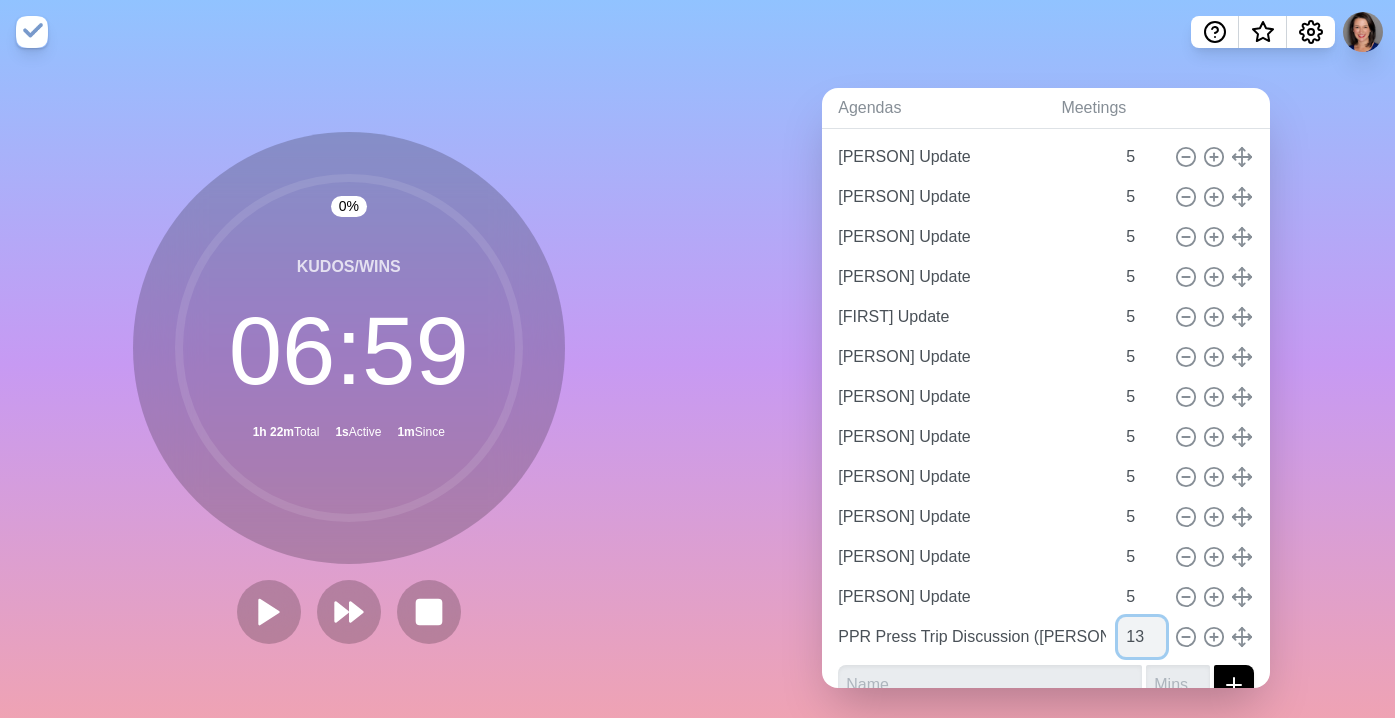 click on "13" at bounding box center [1142, 637] 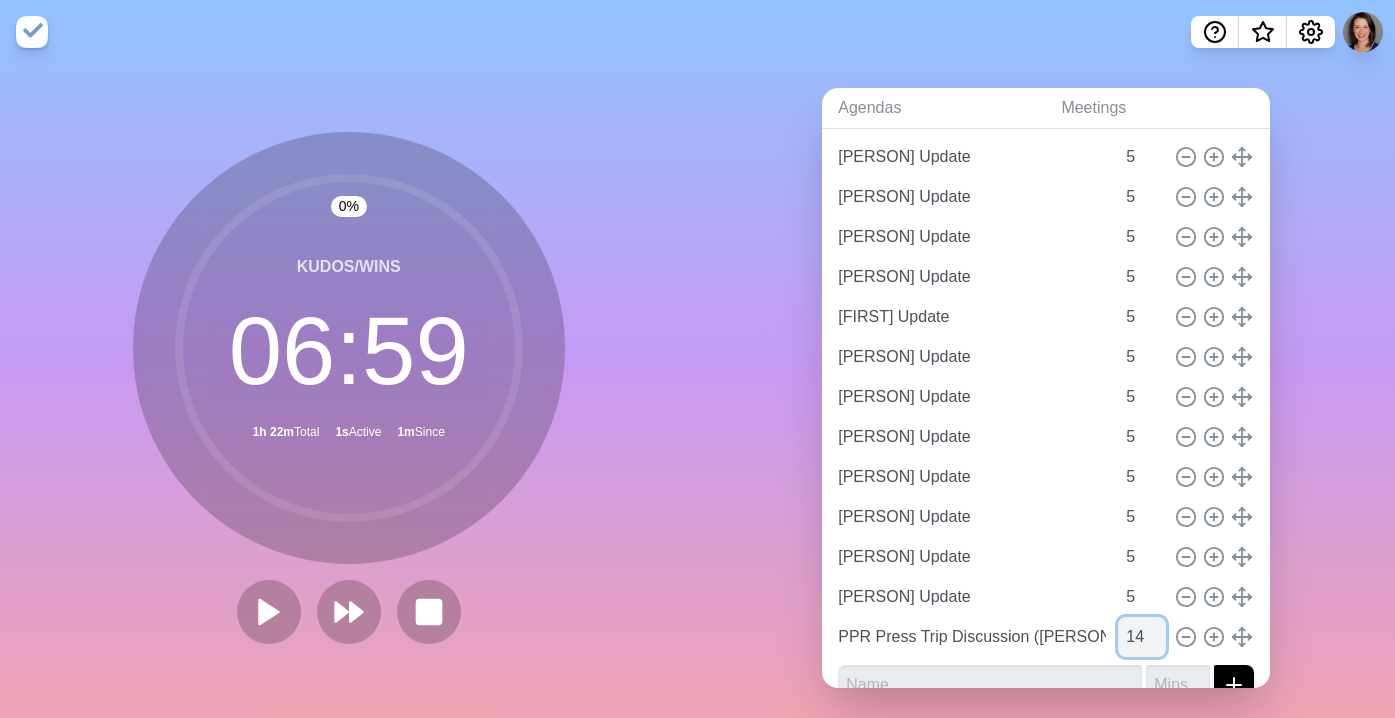 click on "14" at bounding box center [1142, 637] 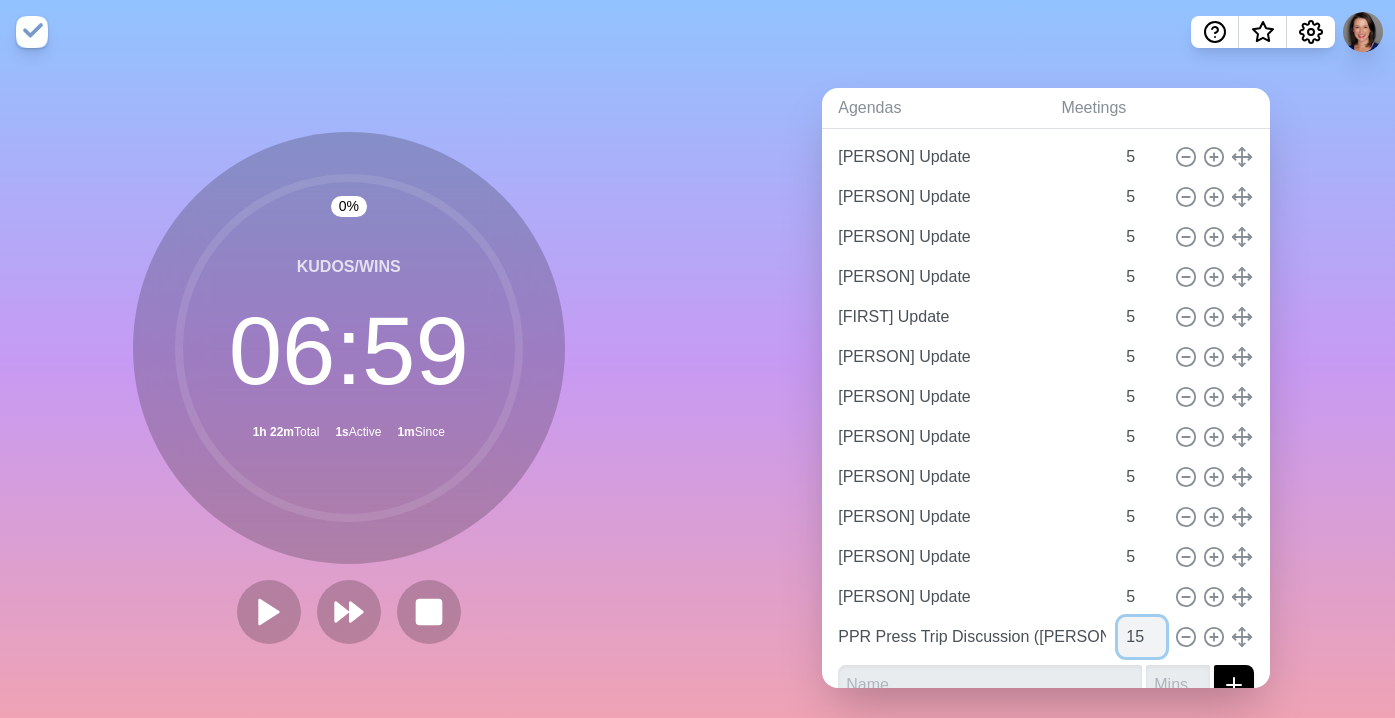 type on "15" 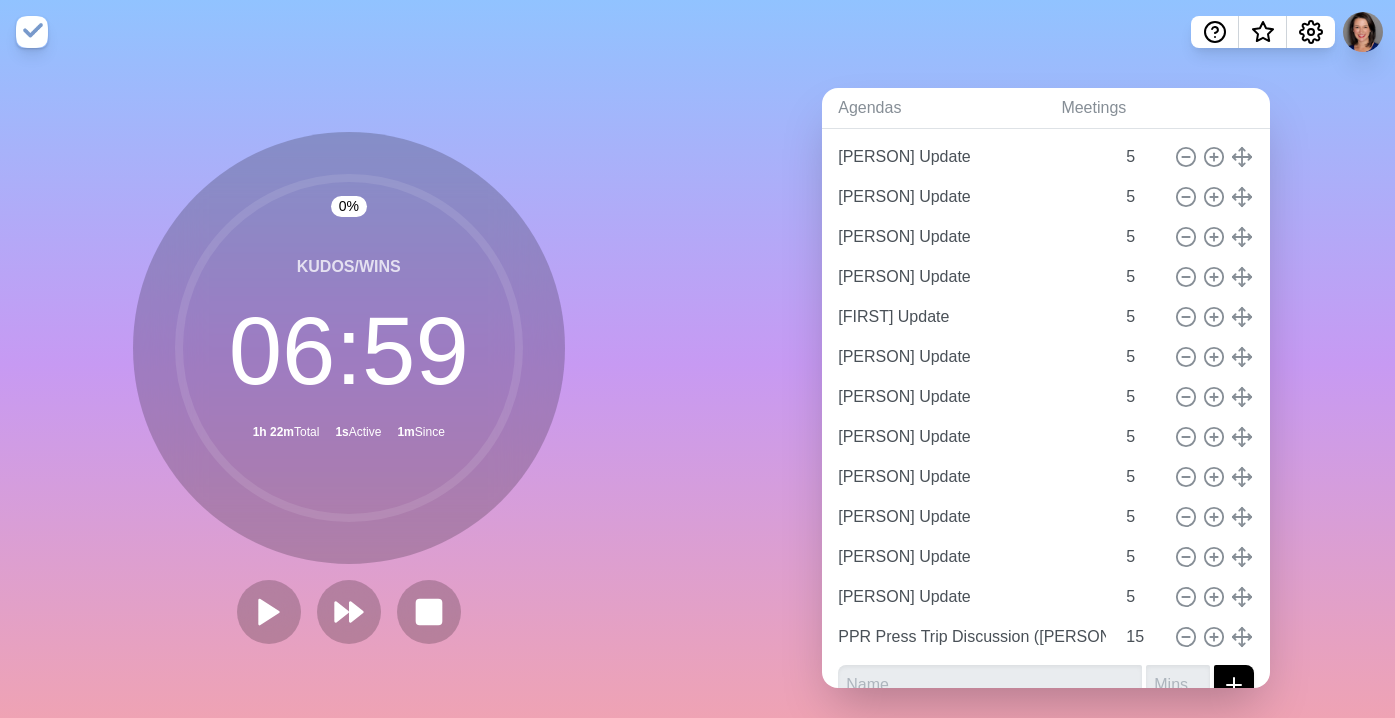 click on "Agendas   Meetings
Back
Live sharing   July 14 Staff Meeting   http://www.timeblocks.co/xmuPE0RZqEVTi1YtVQgF           Kudos/Wins   7       [PERSON] Update   5       [PERSON] Update   5       [PERSON] Update   5       [PERSON] Update   5       [PERSON] Update   5       [PERSON] Update   5       [PERSON] Update   5       [PERSON] Update   5       [PERSON] Update   5       [PERSON] Update   5       [PERSON] Update   5       [PERSON] Update   5       PPR Press Trip Discussion ([PERSON])   15" at bounding box center [1047, 396] 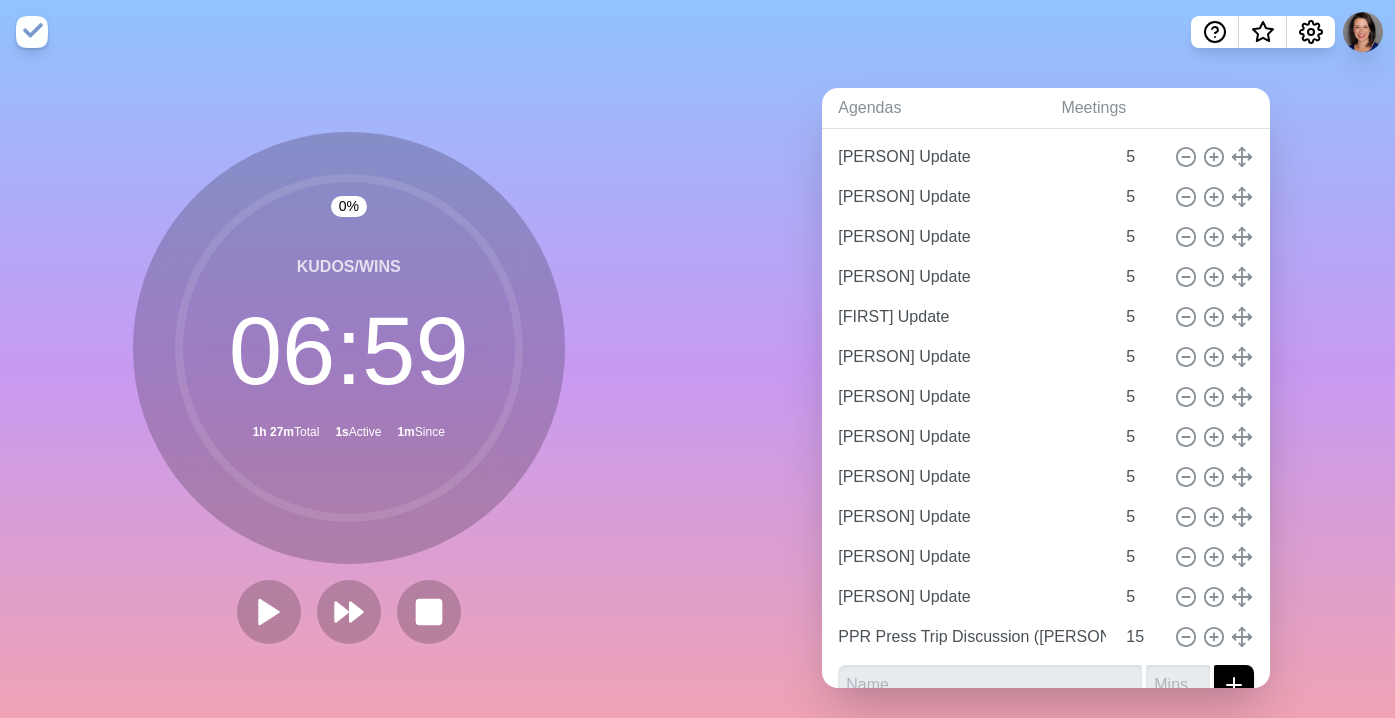 scroll, scrollTop: 0, scrollLeft: 0, axis: both 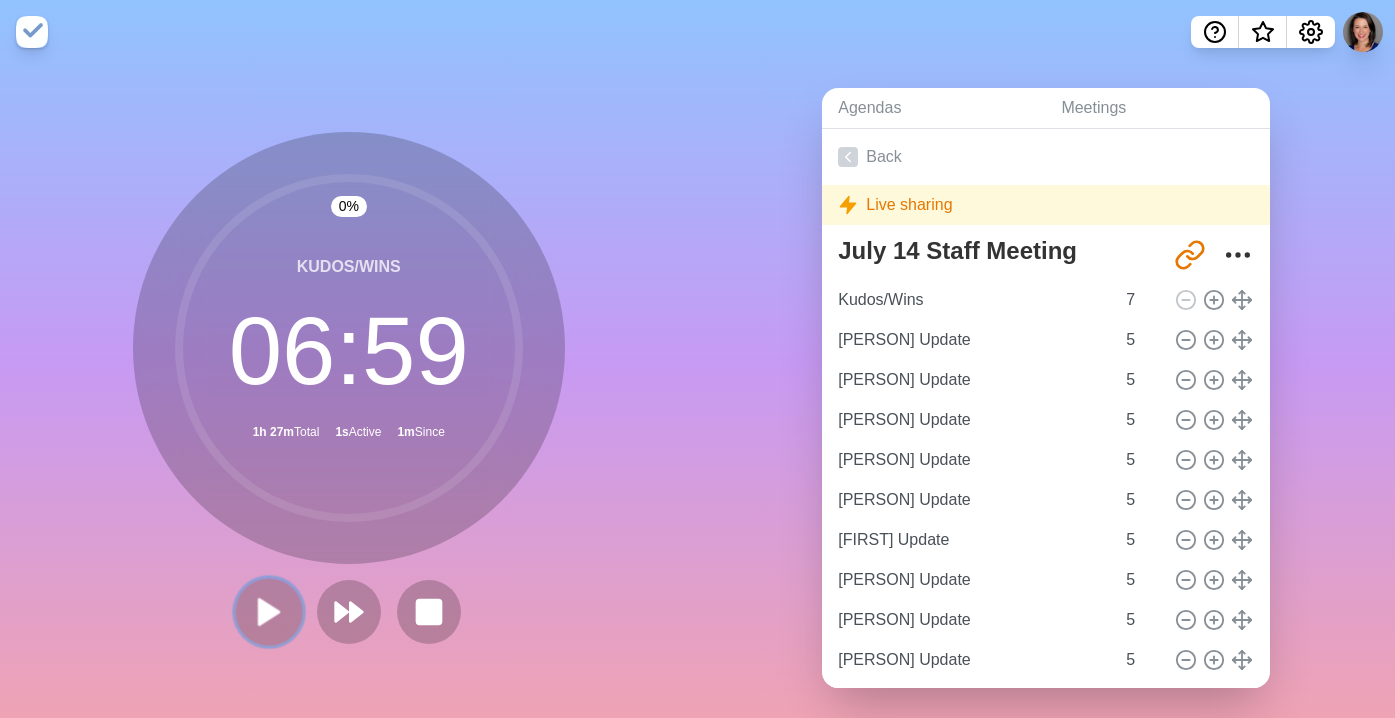 click at bounding box center [268, 611] 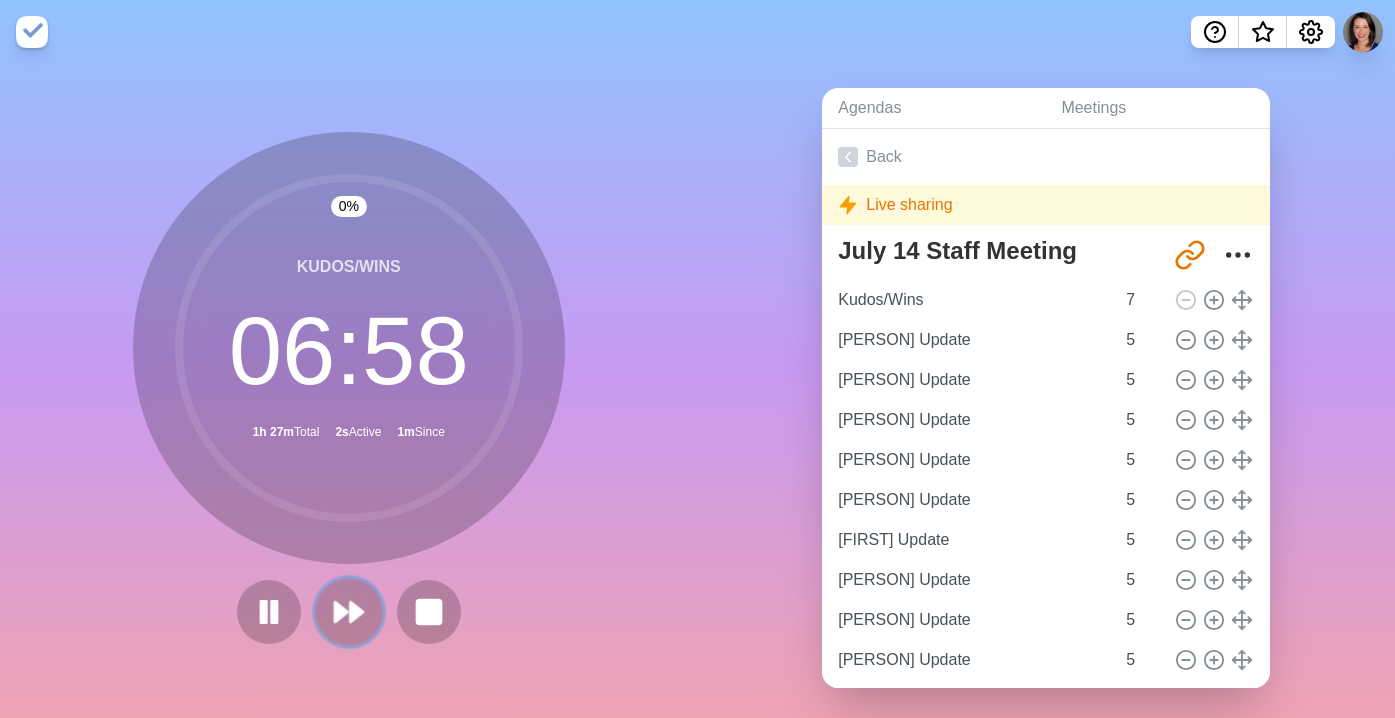 click at bounding box center [341, 612] 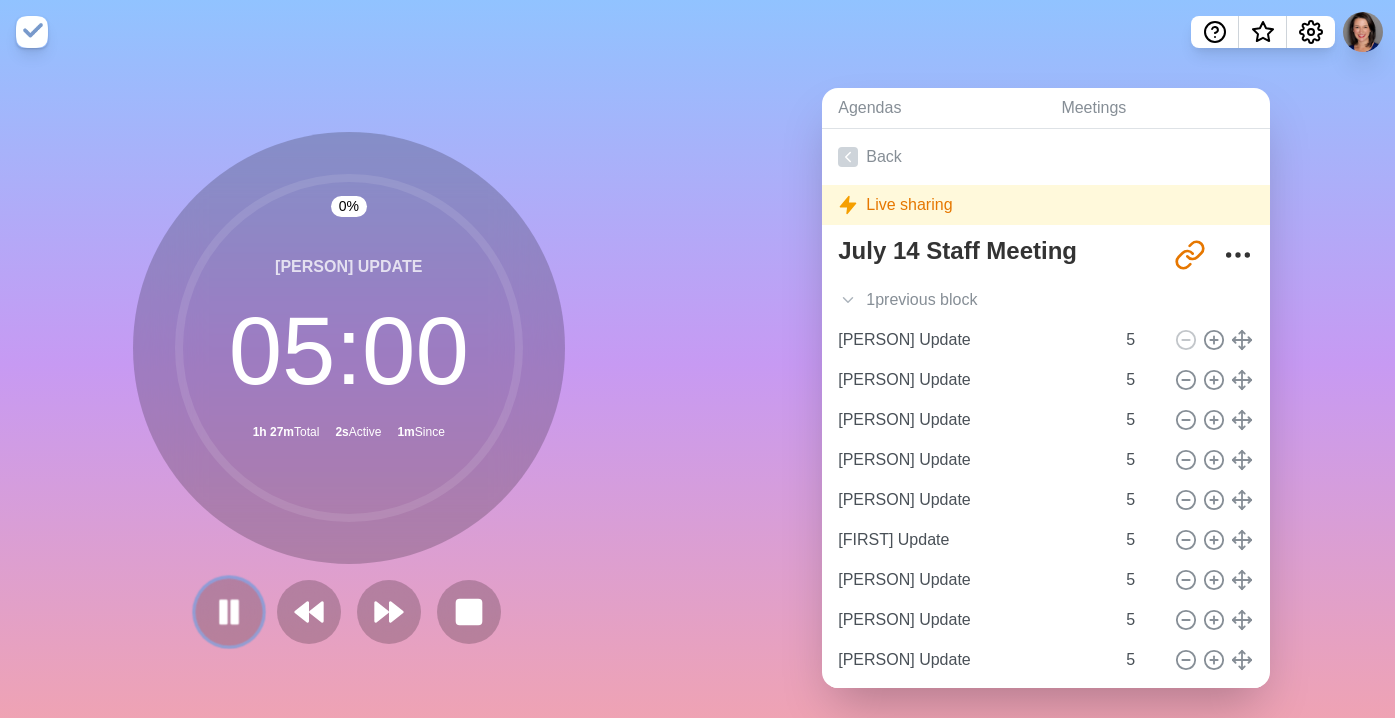 click at bounding box center (235, 612) 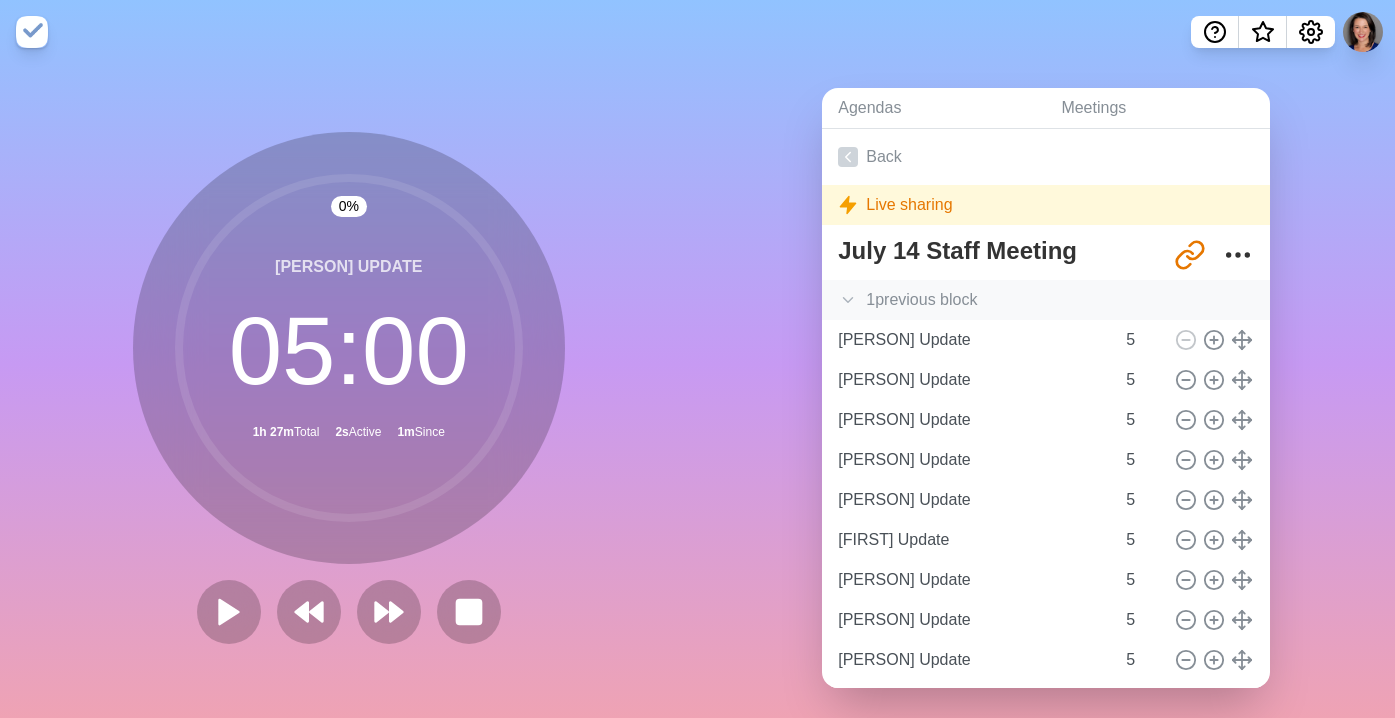 click at bounding box center (848, 300) 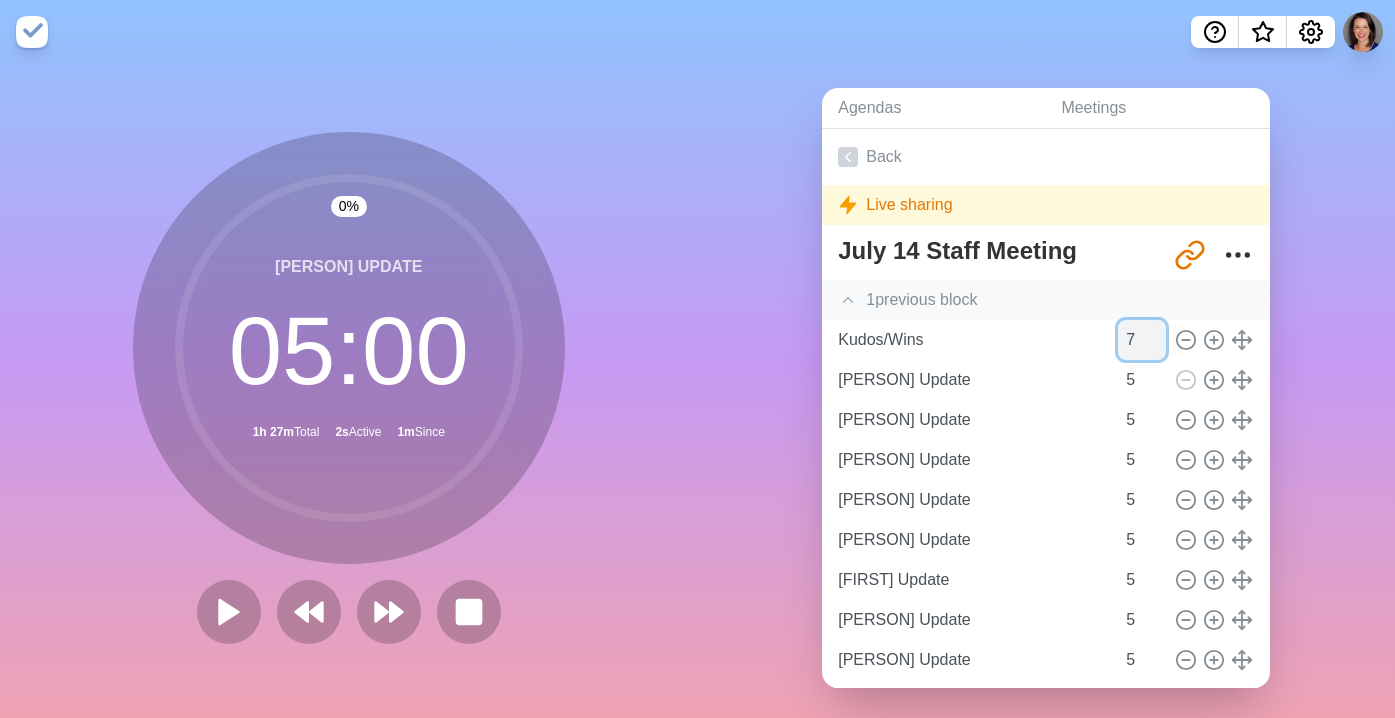 click on "7" at bounding box center (1142, 340) 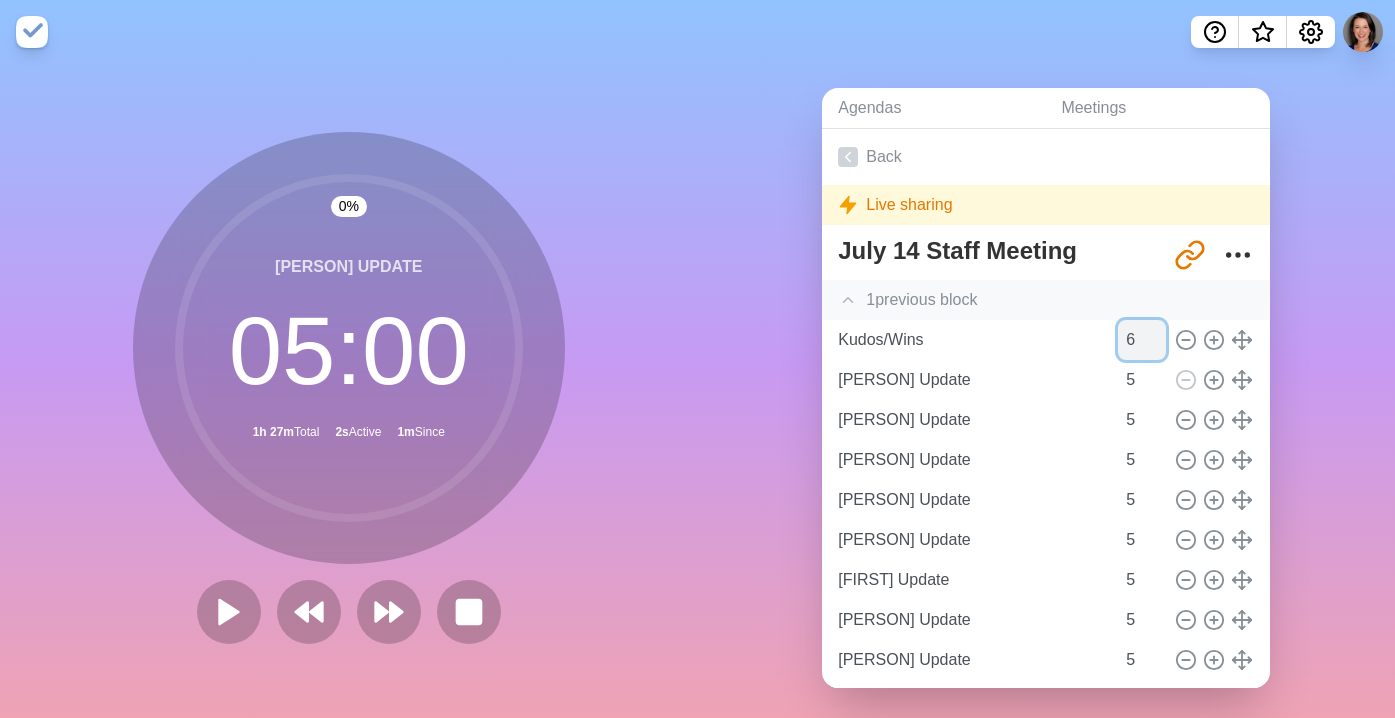 click on "6" at bounding box center [1142, 340] 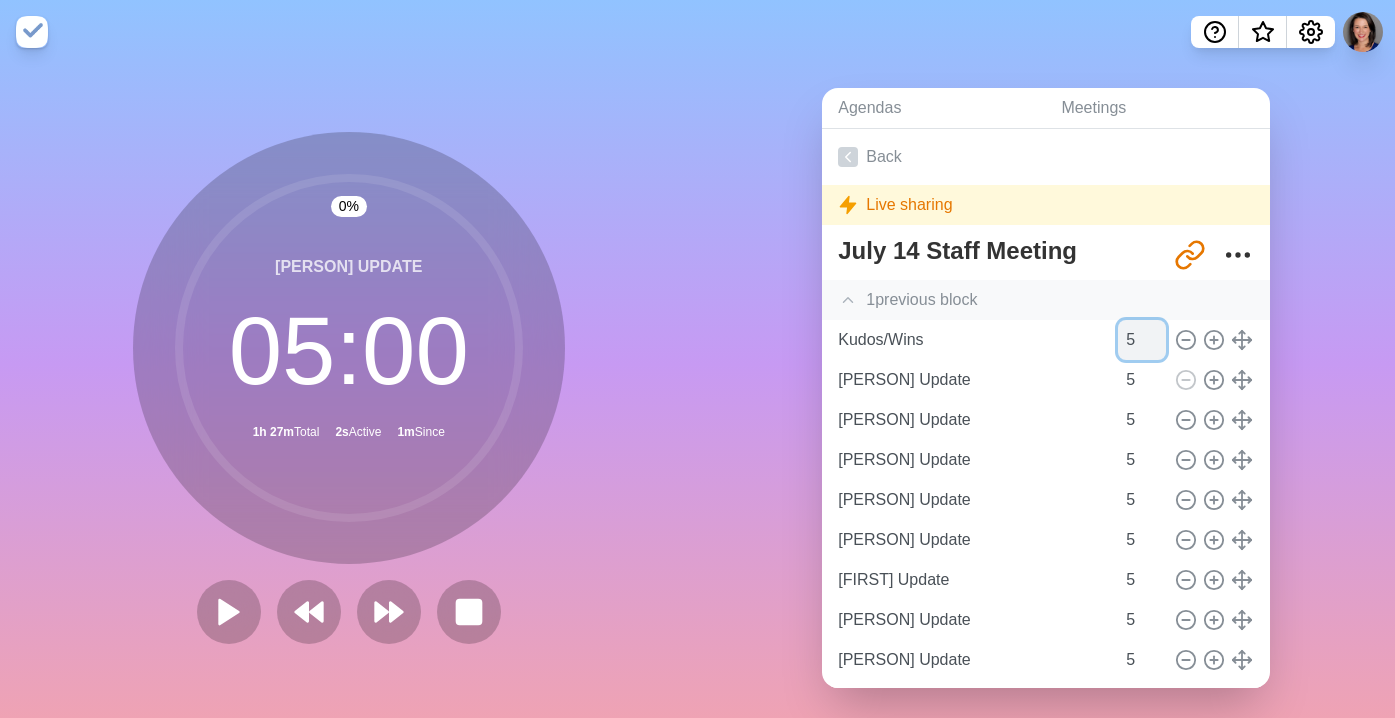 type on "5" 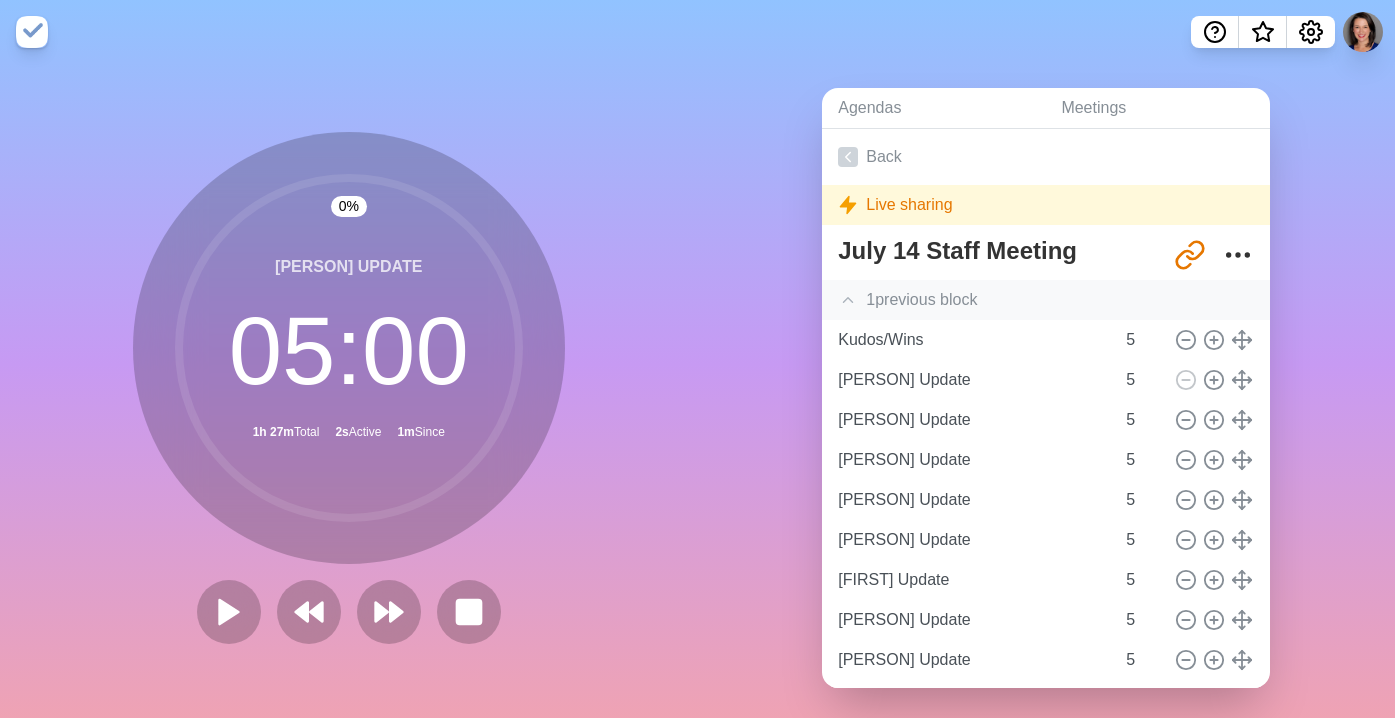 click on "Agendas   Meetings
Back
Live sharing   July 14 Staff Meeting   http://www.timeblocks.co/xmuPE0RZqEVTi1YtVQgF           1  previous block
Kudos/Wins   5       [PERSON] Update   5       [PERSON] Update   5       [PERSON] Update   5       [PERSON] Update   5       [PERSON] Update   5       [PERSON] Update   5       [PERSON] Update   5       [PERSON] Update   5       [PERSON] Update   5       [PERSON] Update   5       [PERSON] Update   5       [PERSON] Update   5       PPR Press Trip Discussion ([PERSON])   15" at bounding box center (1047, 396) 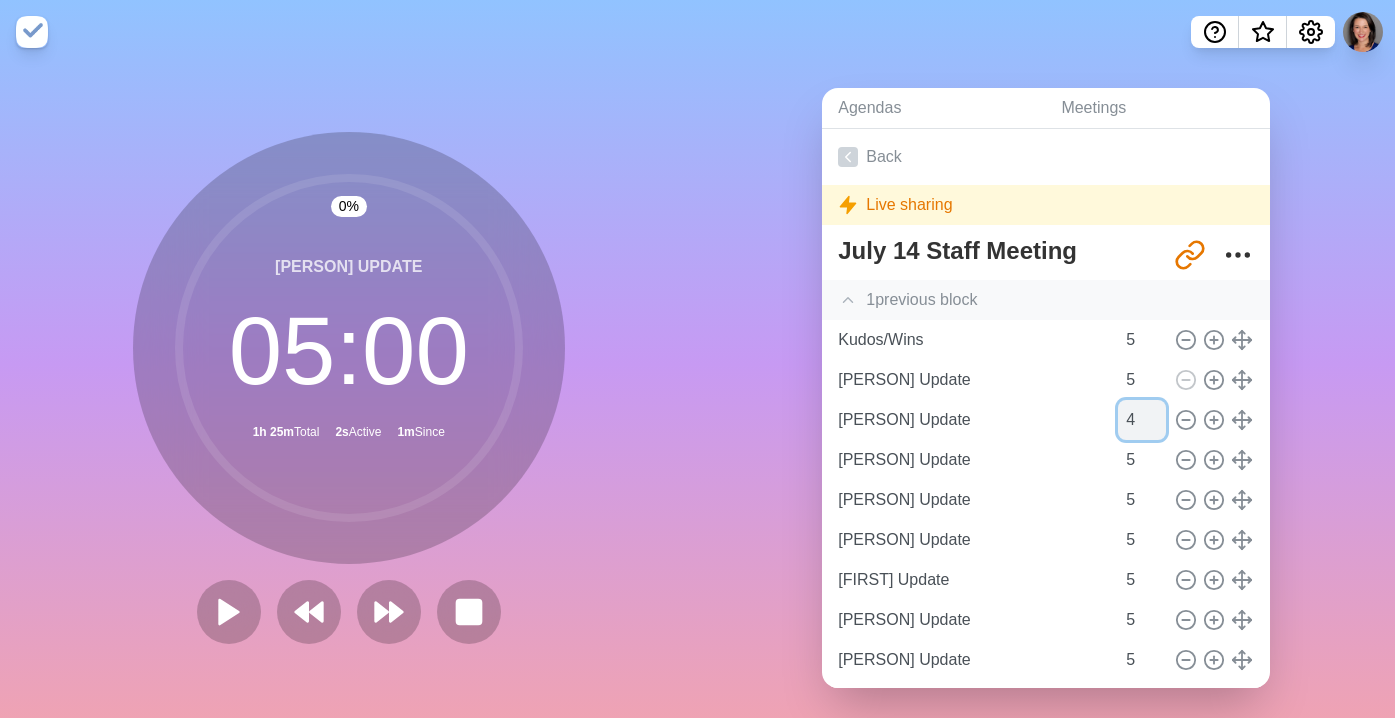 type on "4" 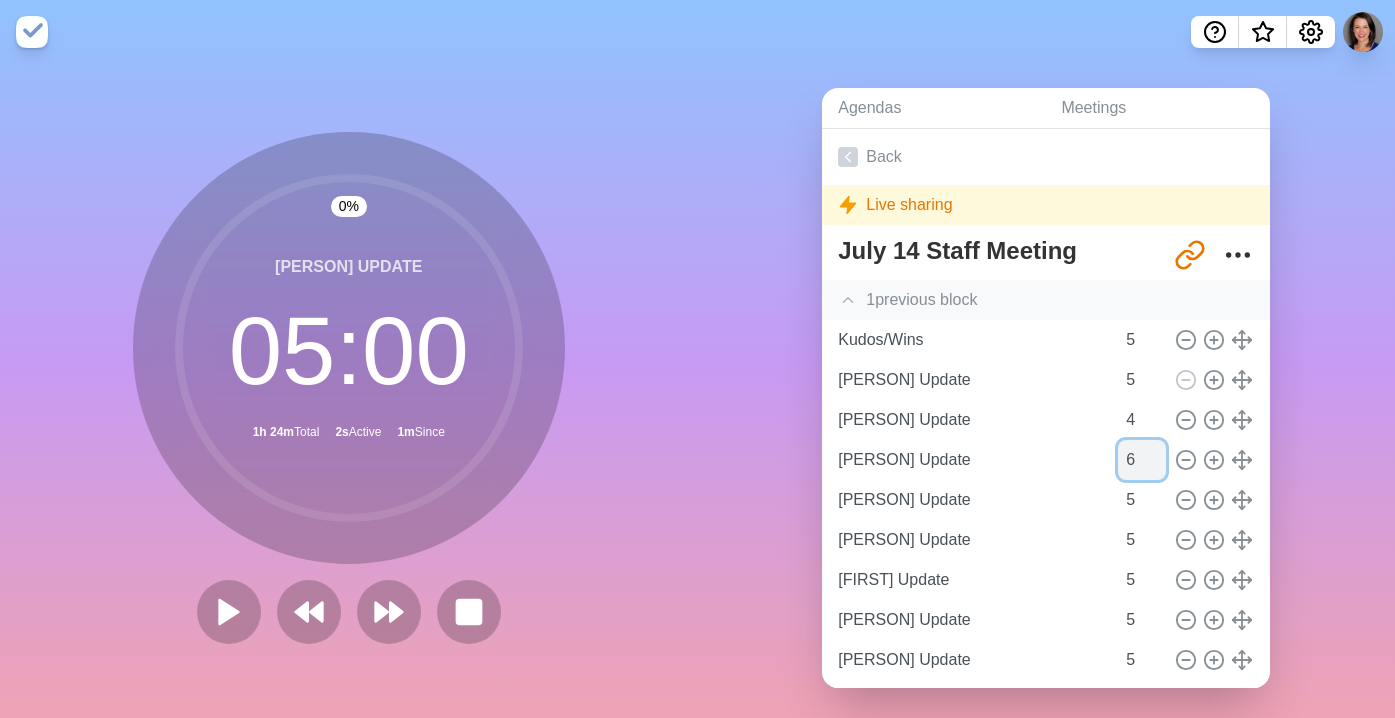 type on "6" 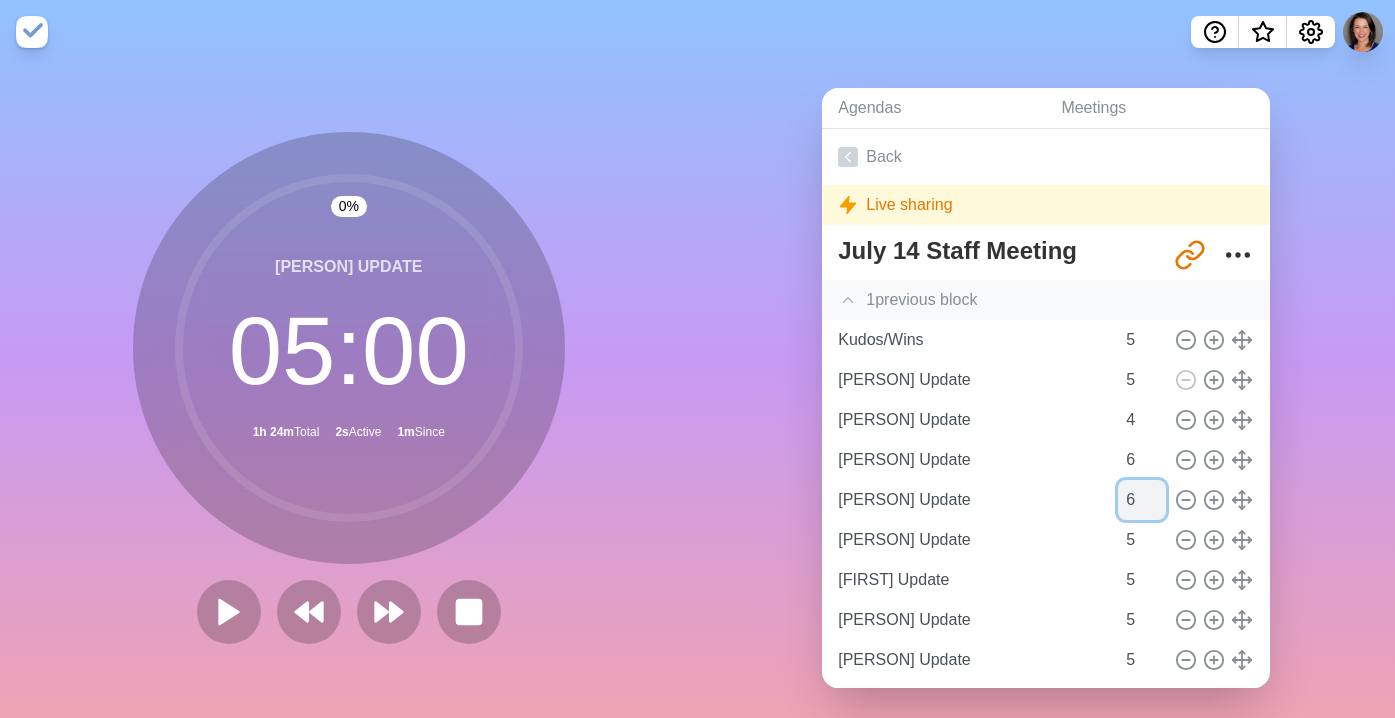 type on "6" 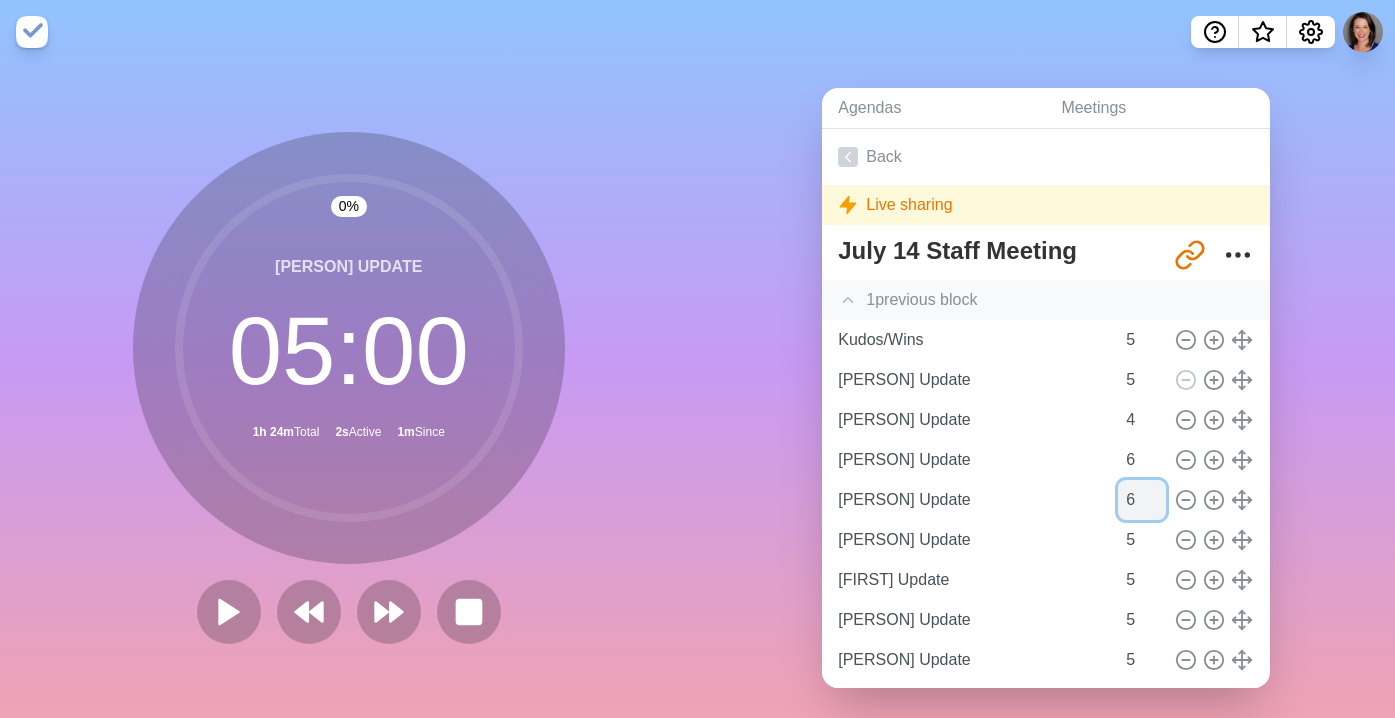 click on "6" at bounding box center [1142, 500] 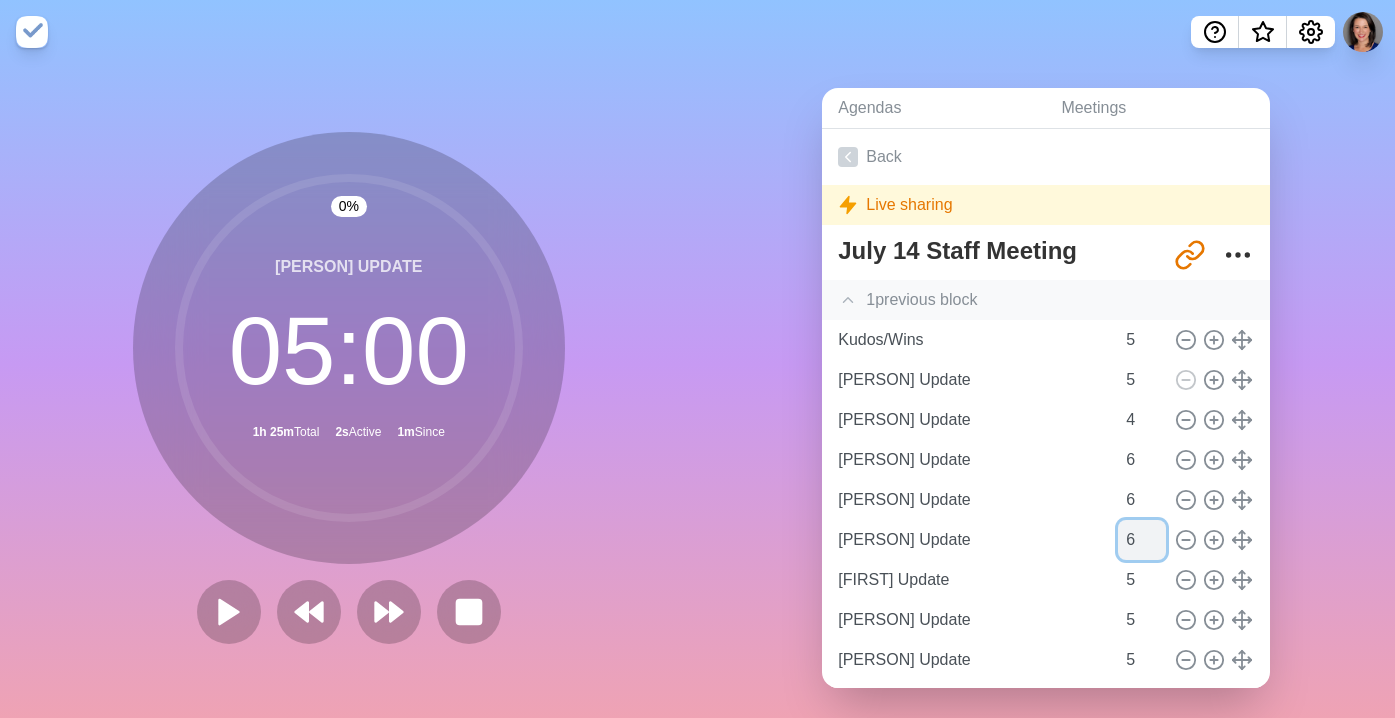 type on "6" 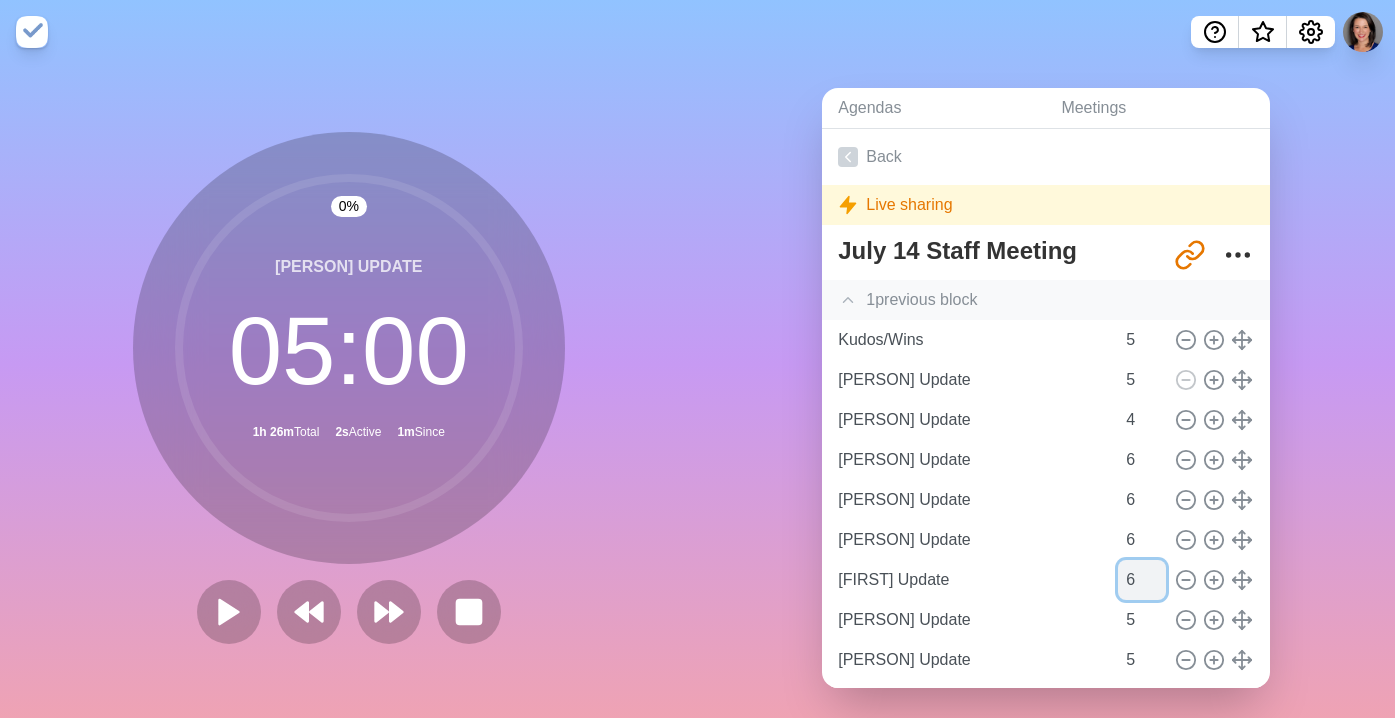 type on "6" 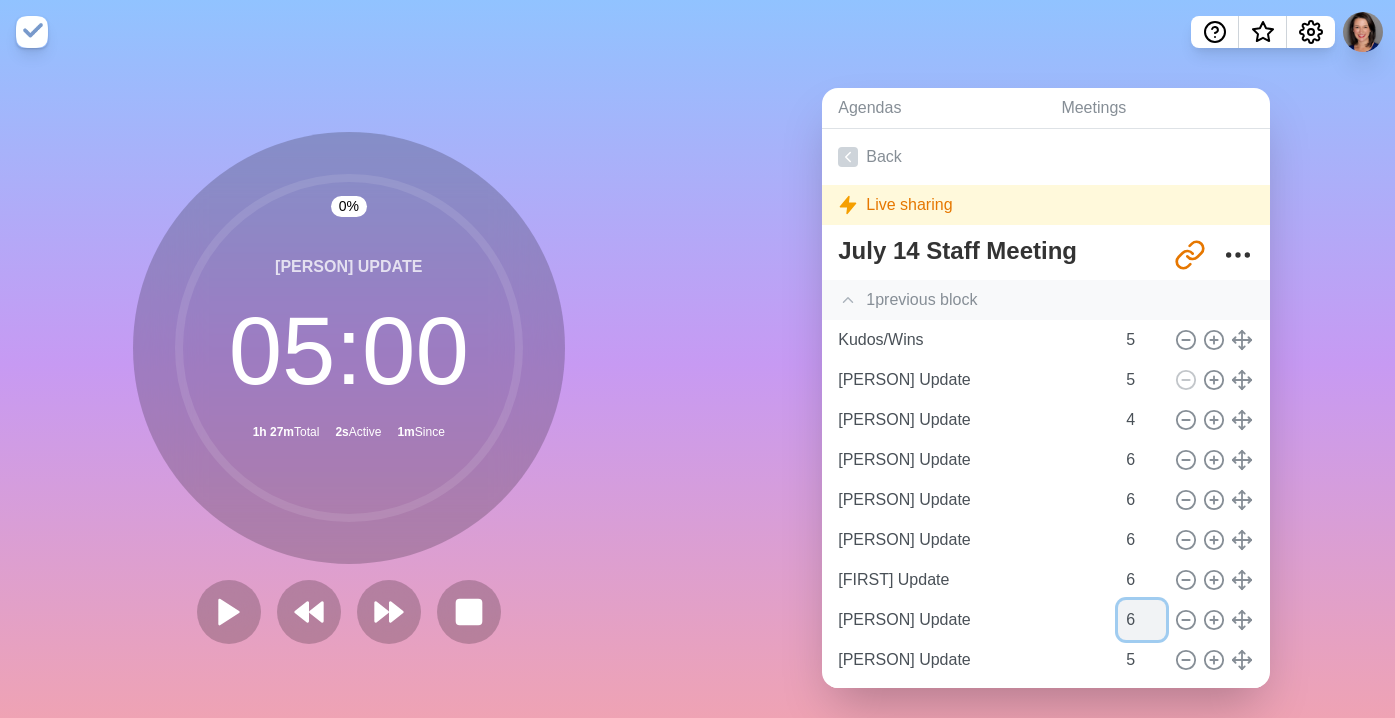 type on "6" 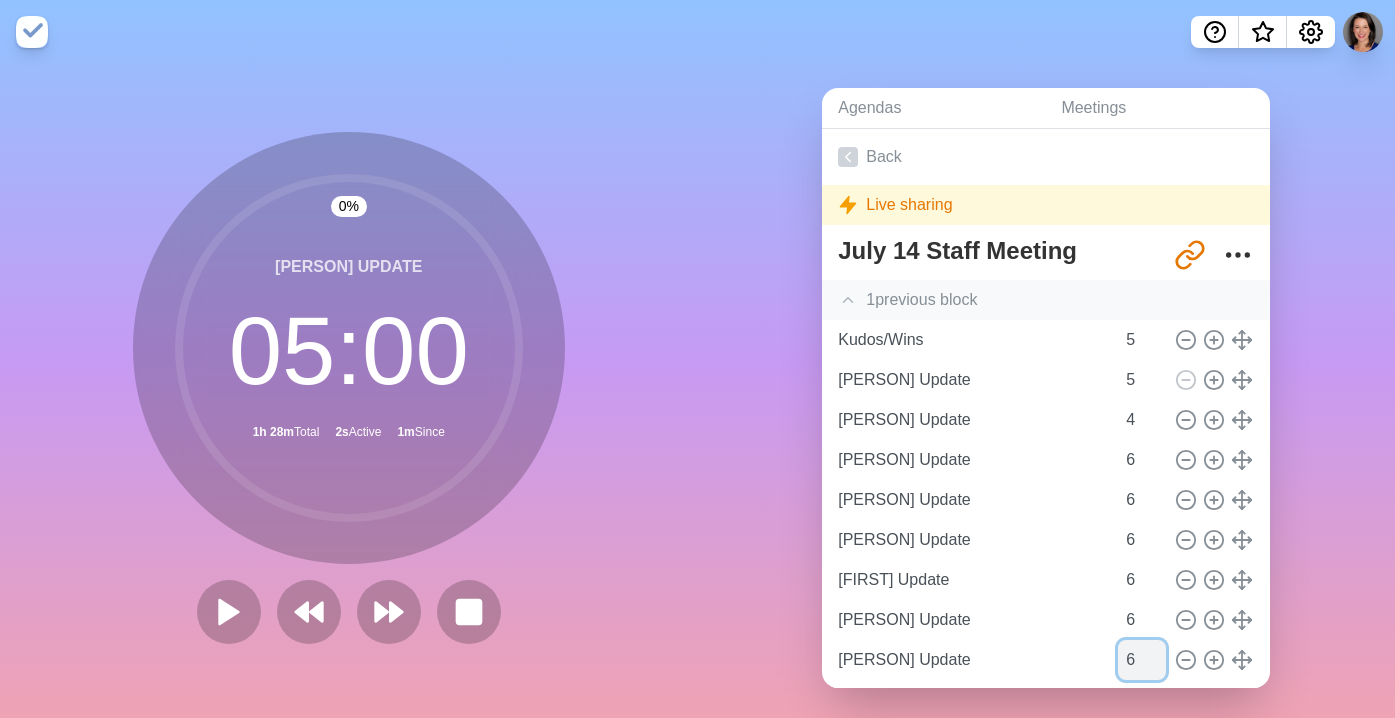 type on "6" 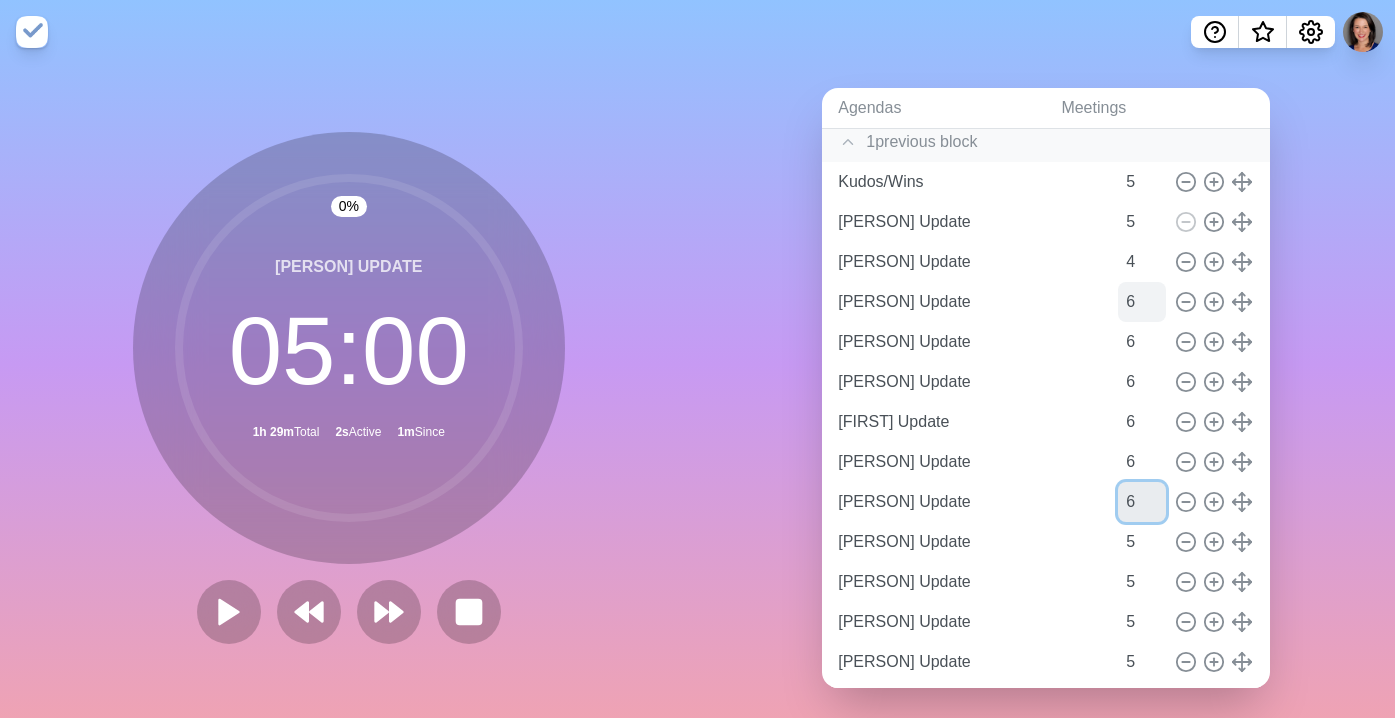 scroll, scrollTop: 164, scrollLeft: 0, axis: vertical 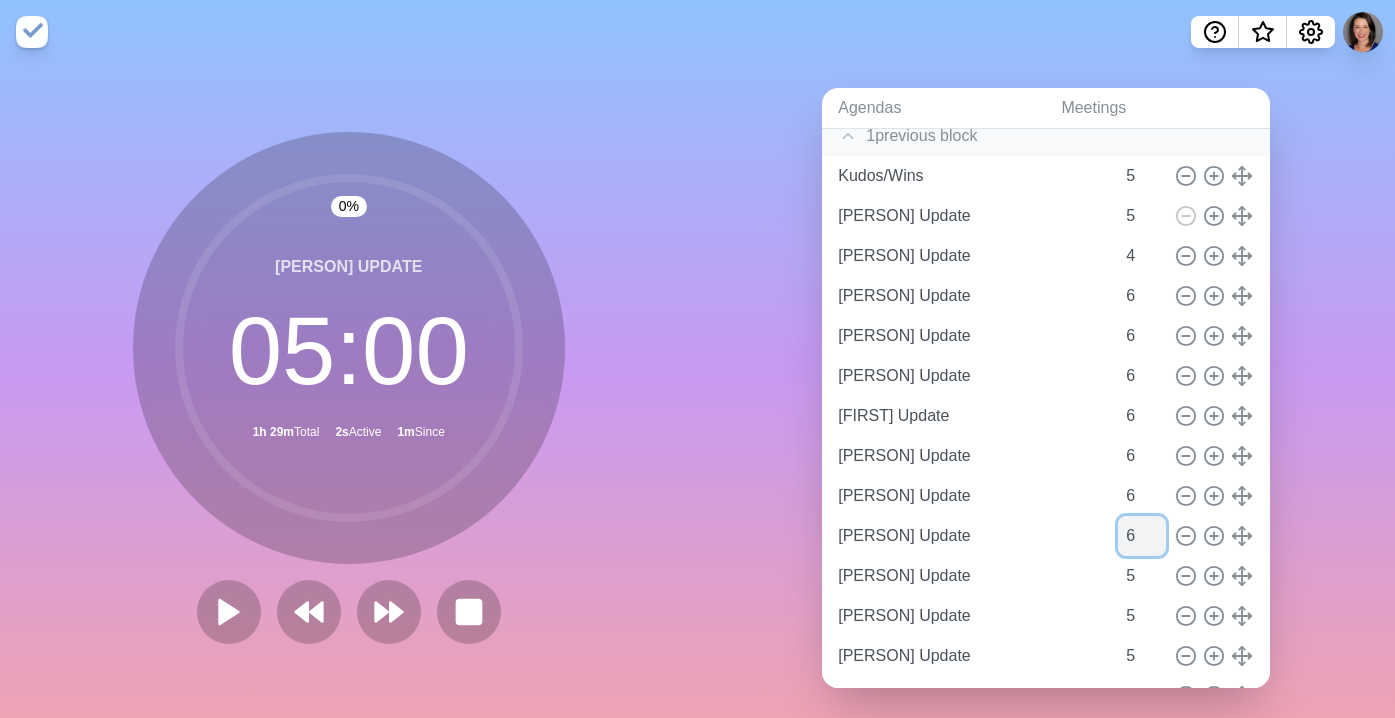 type on "6" 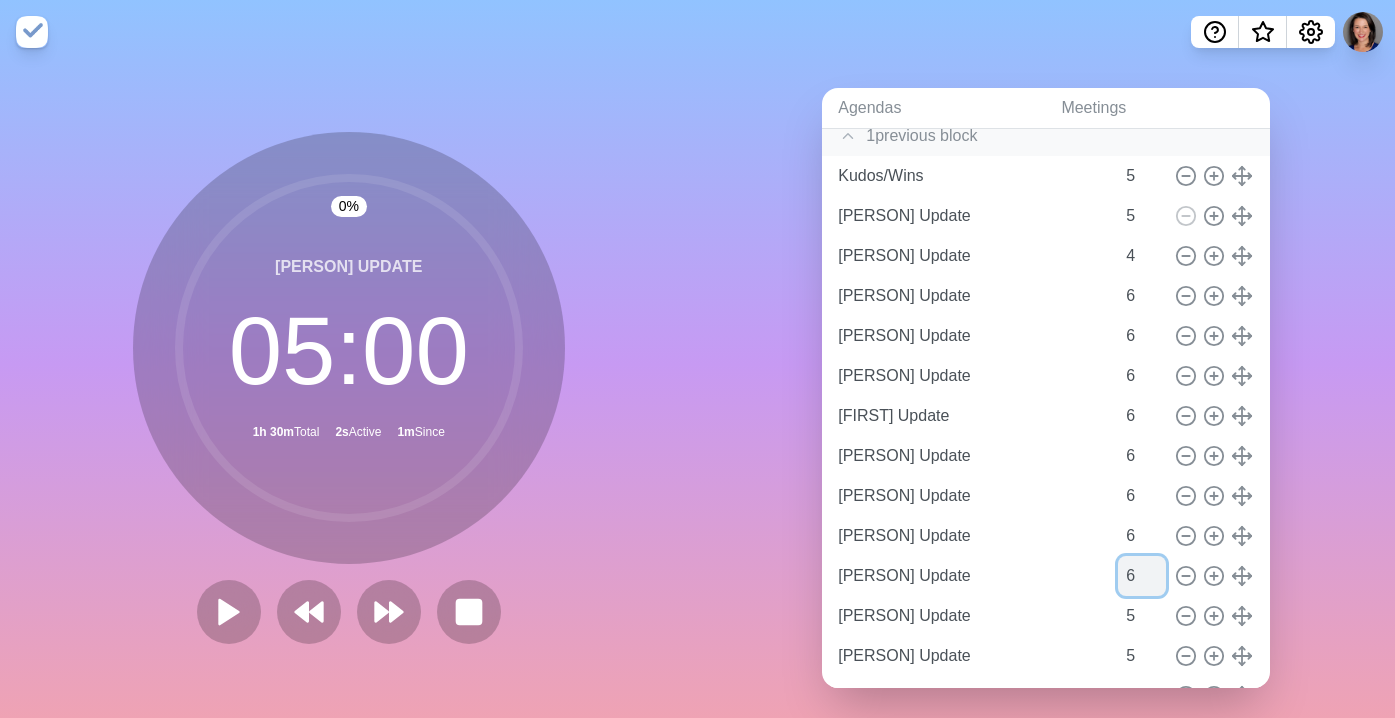 type on "6" 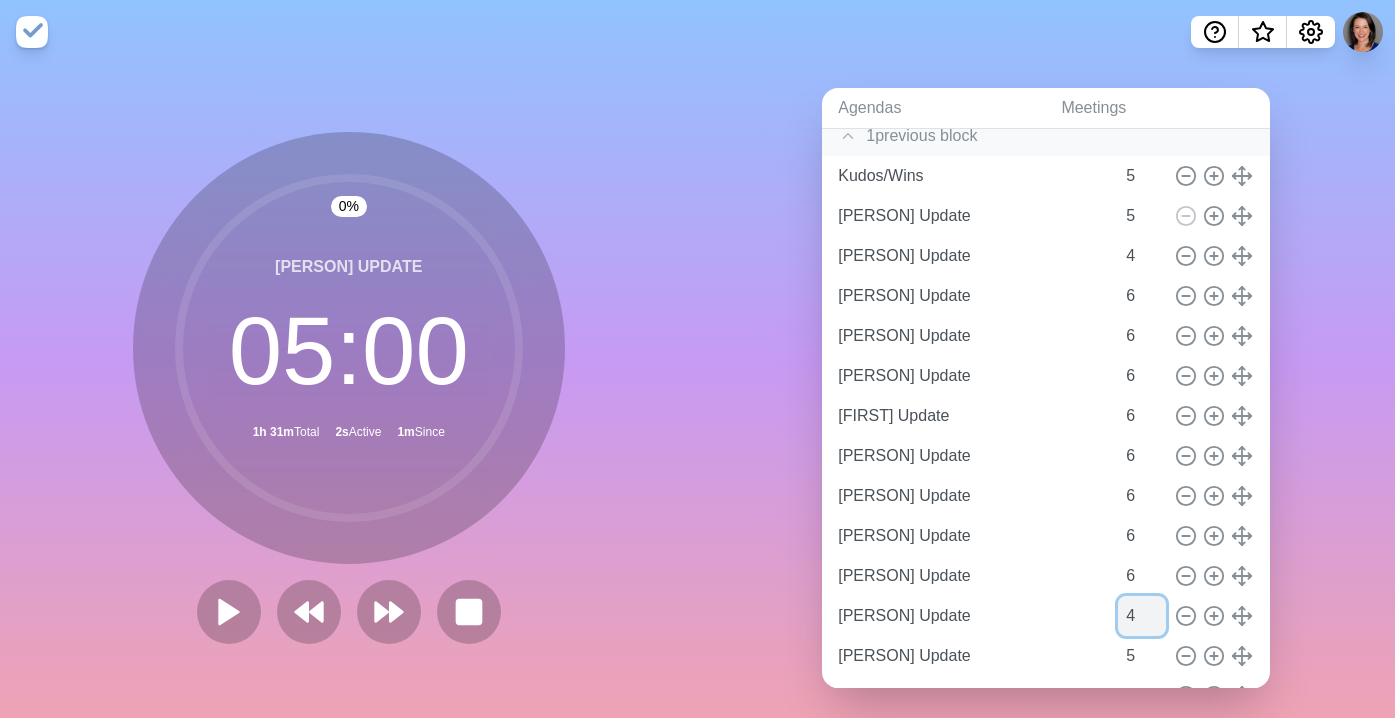 click on "4" at bounding box center (1142, 616) 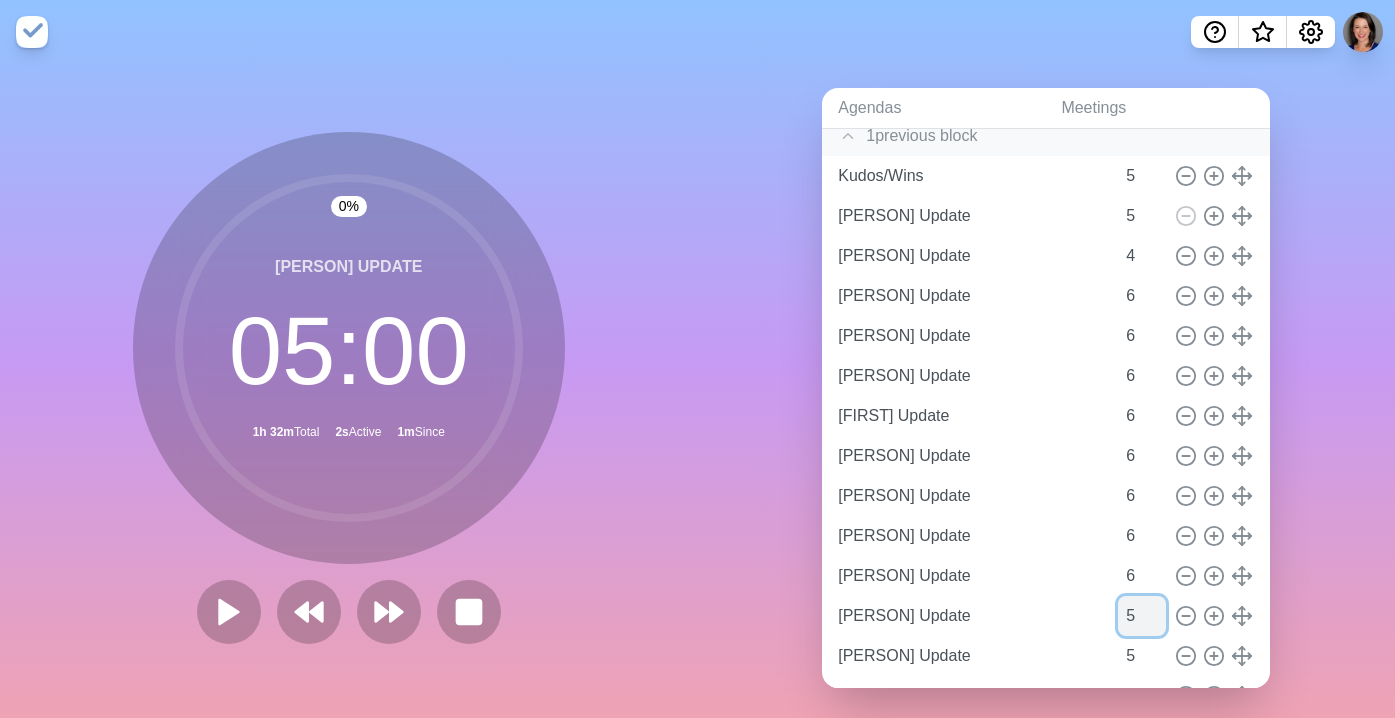 click on "5" at bounding box center (1142, 616) 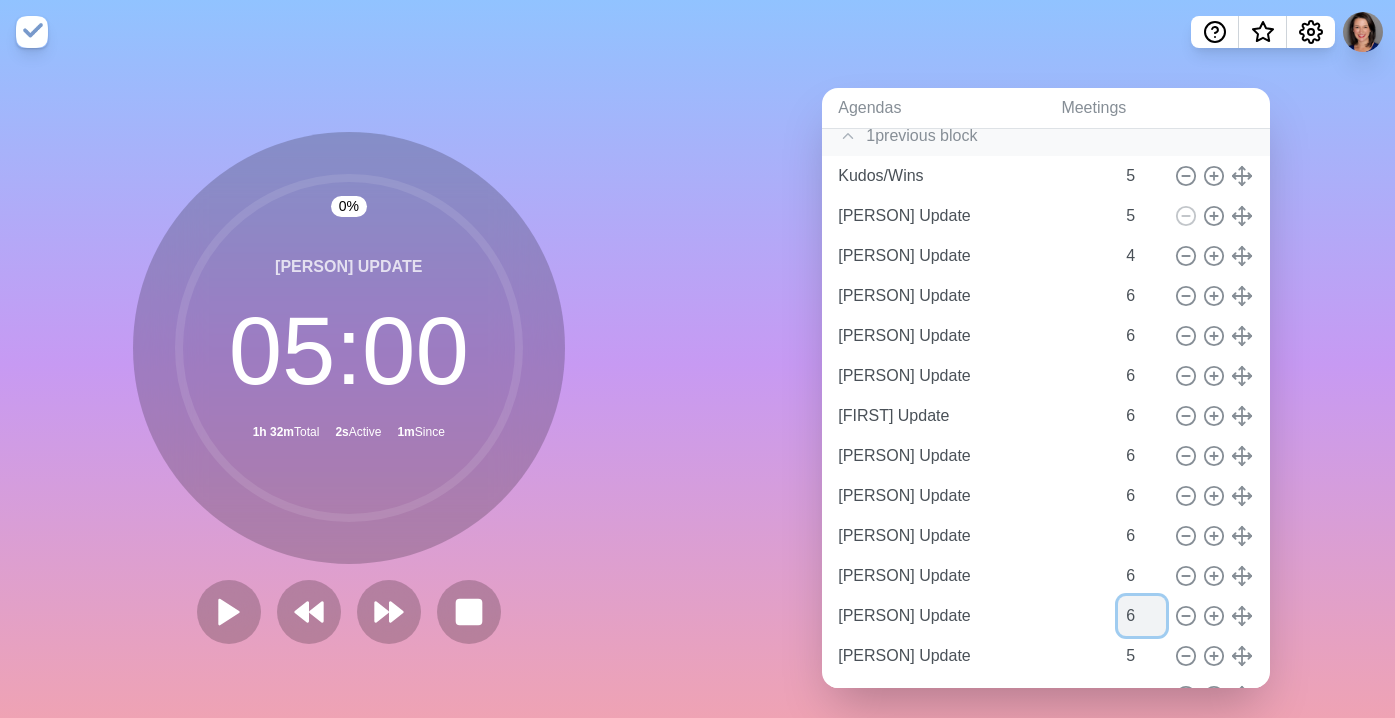 type on "6" 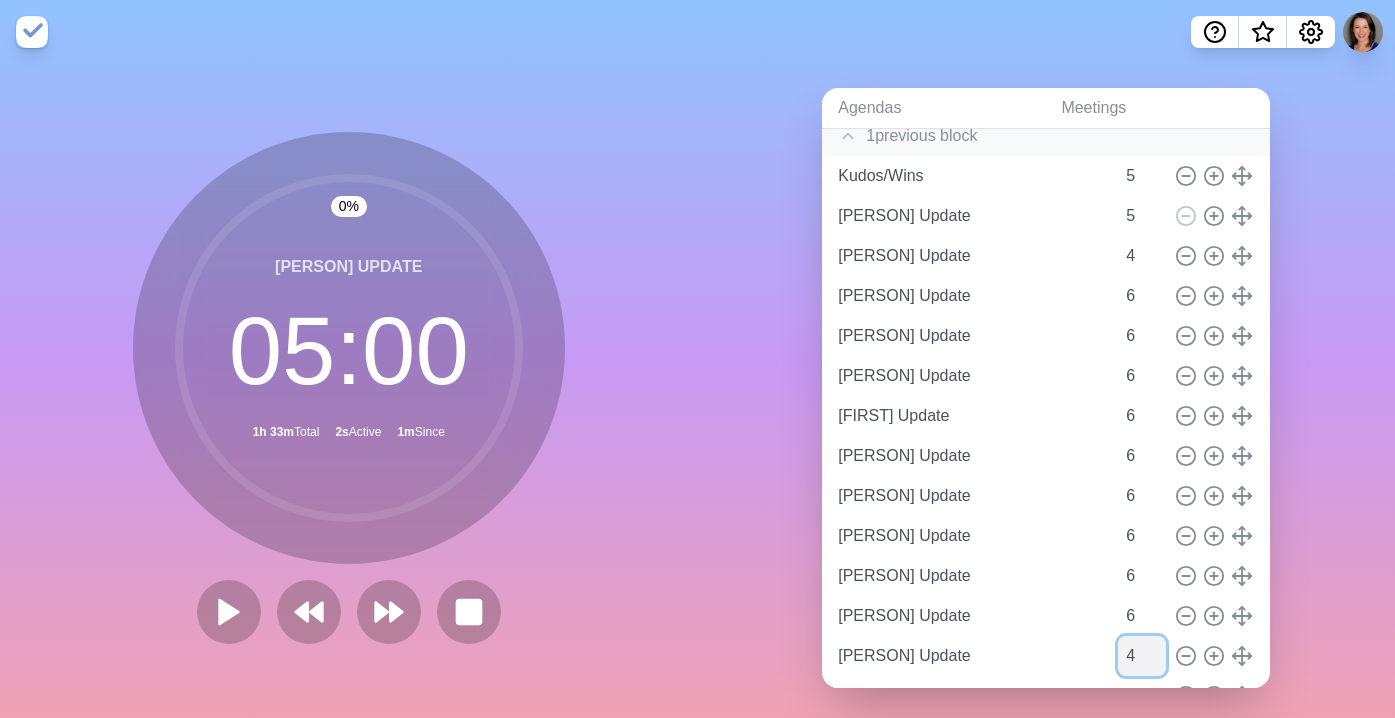 type on "4" 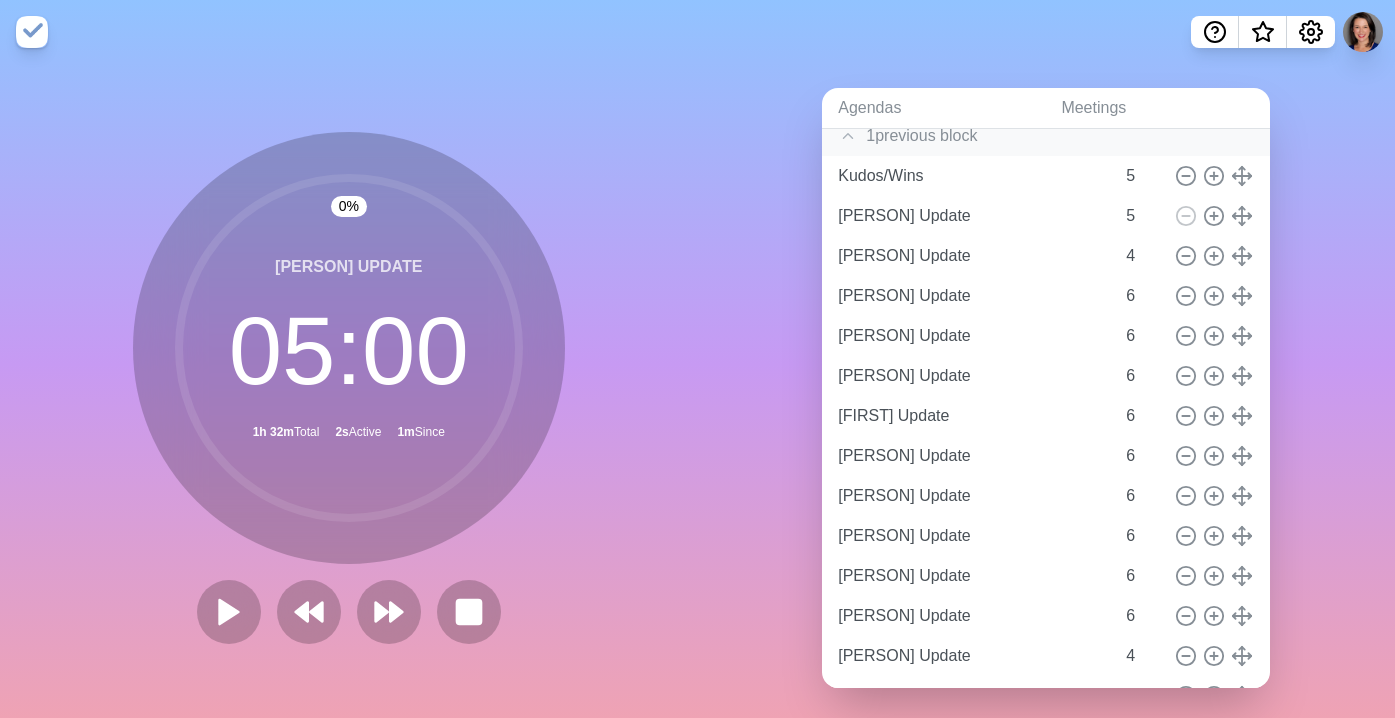 click on "0 % [PERSON] Update 05 : 00 1h 32m
Total   2s
Active   1m
Since" at bounding box center (349, 396) 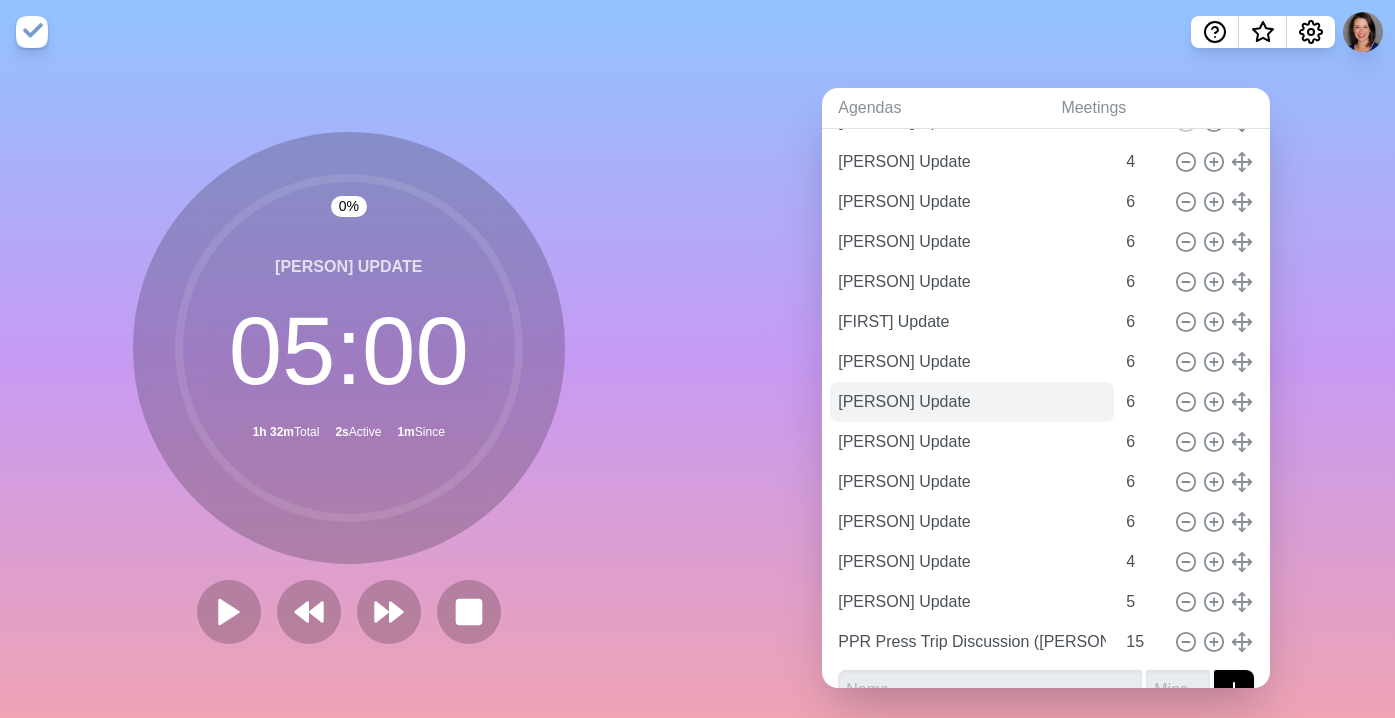 scroll, scrollTop: 266, scrollLeft: 0, axis: vertical 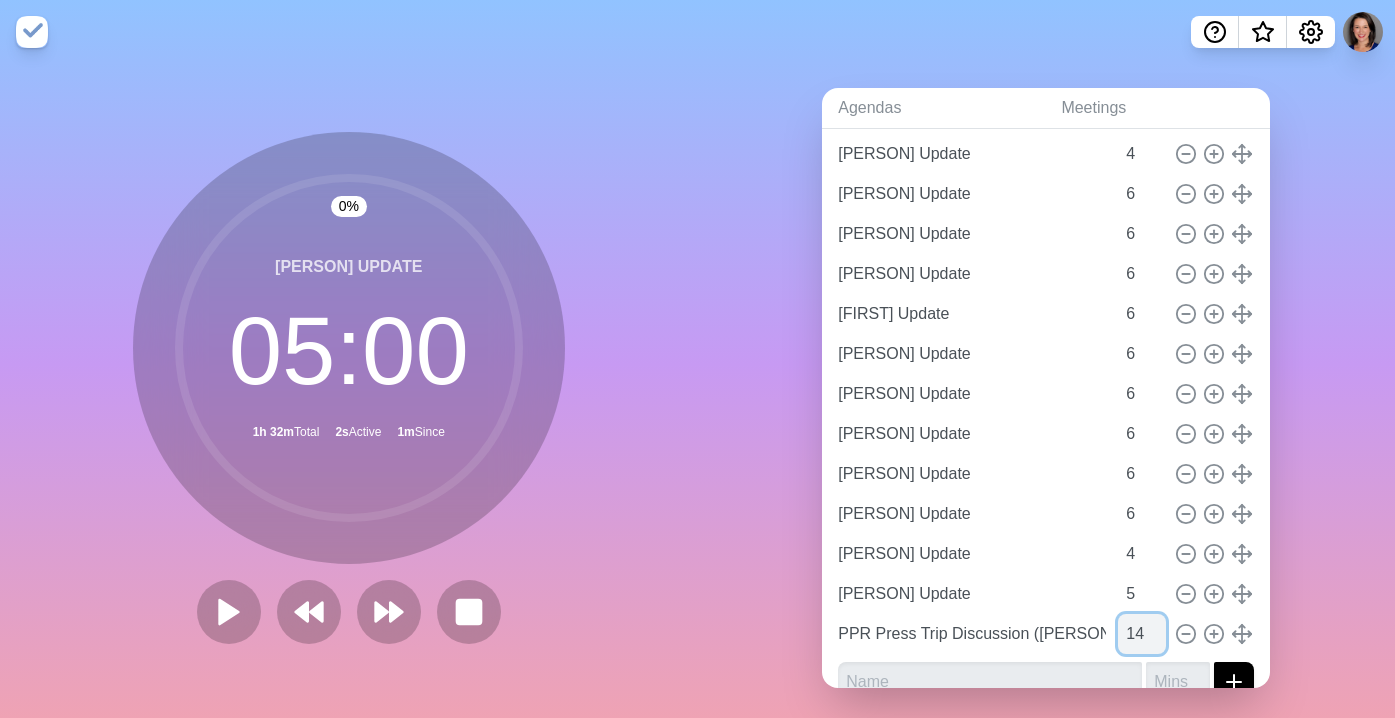 click on "14" at bounding box center [1142, 634] 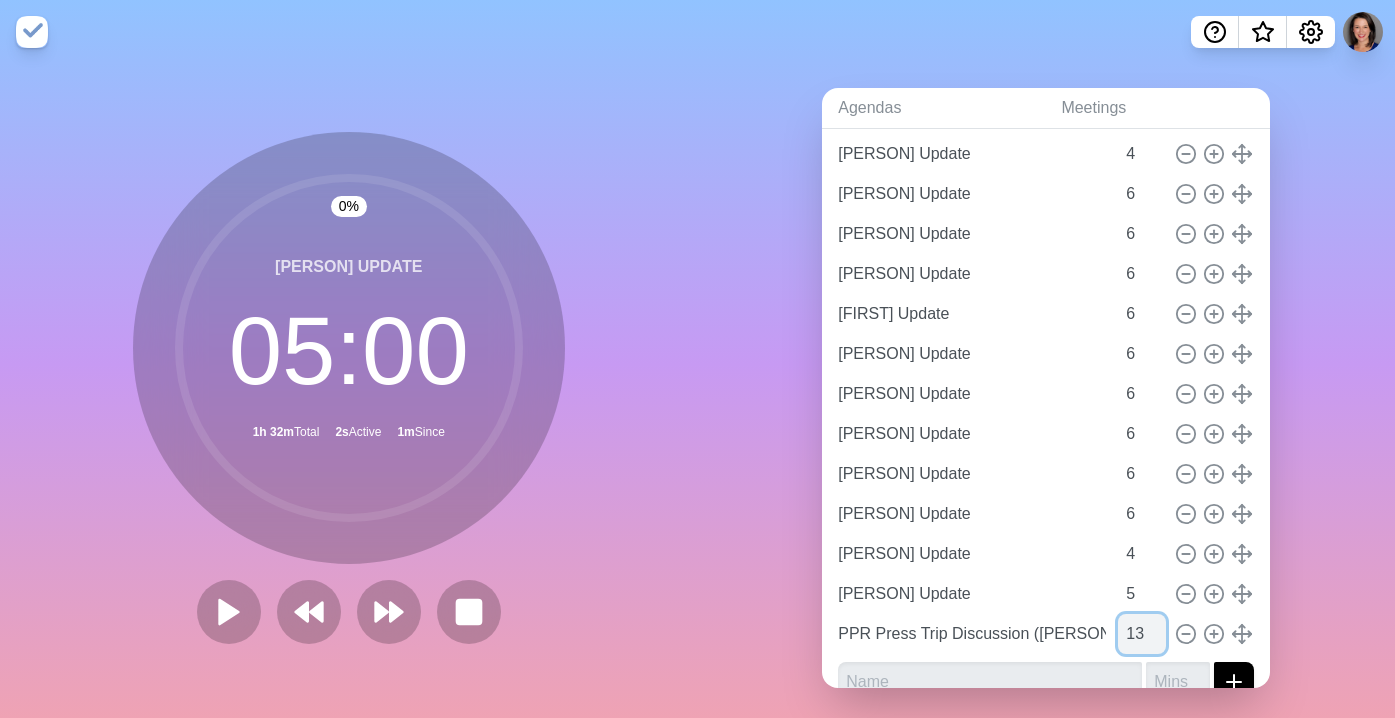 click on "13" at bounding box center [1142, 634] 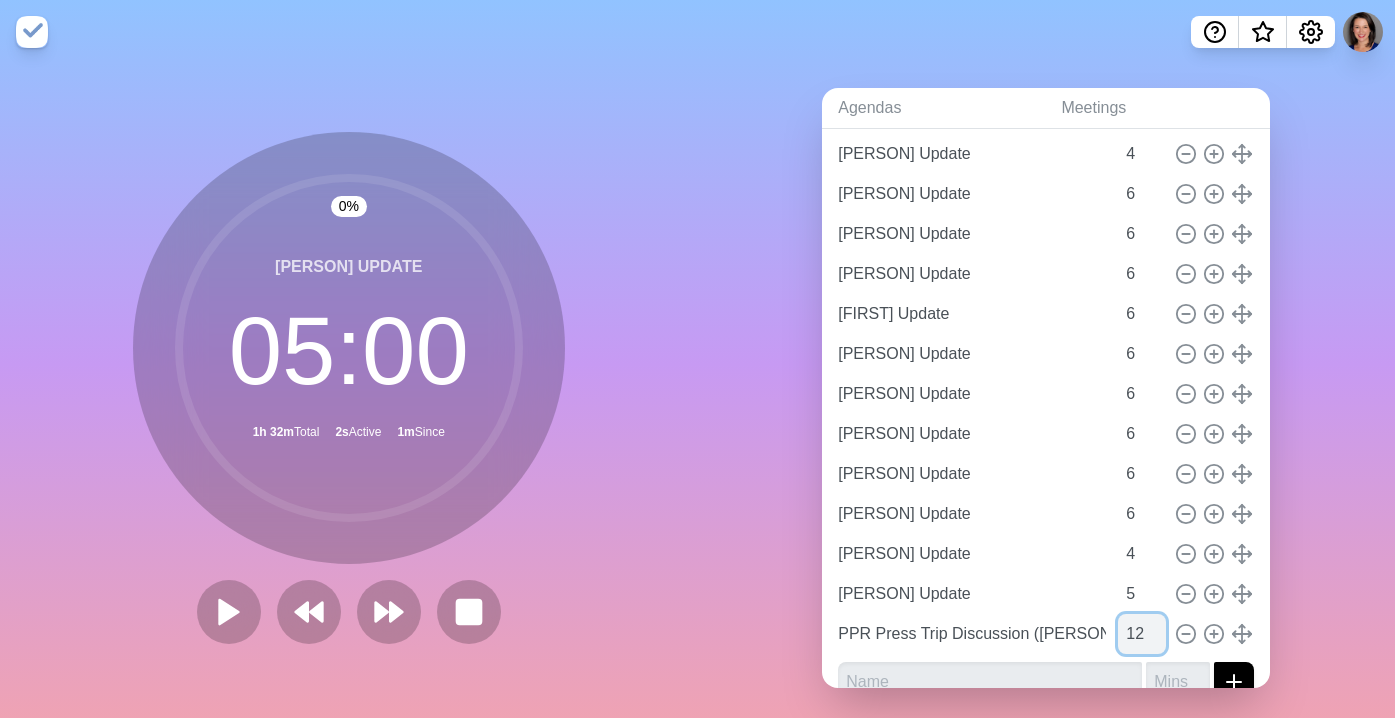 type on "12" 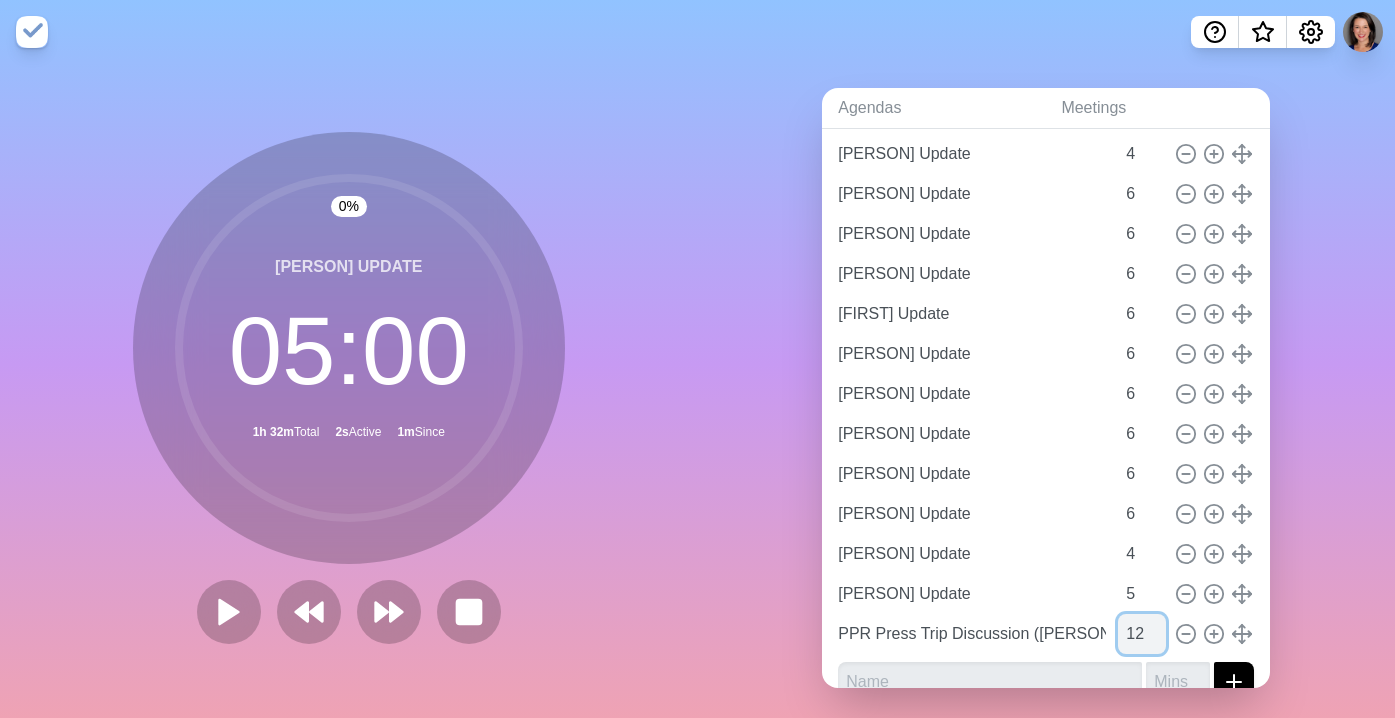 click on "12" at bounding box center (1142, 634) 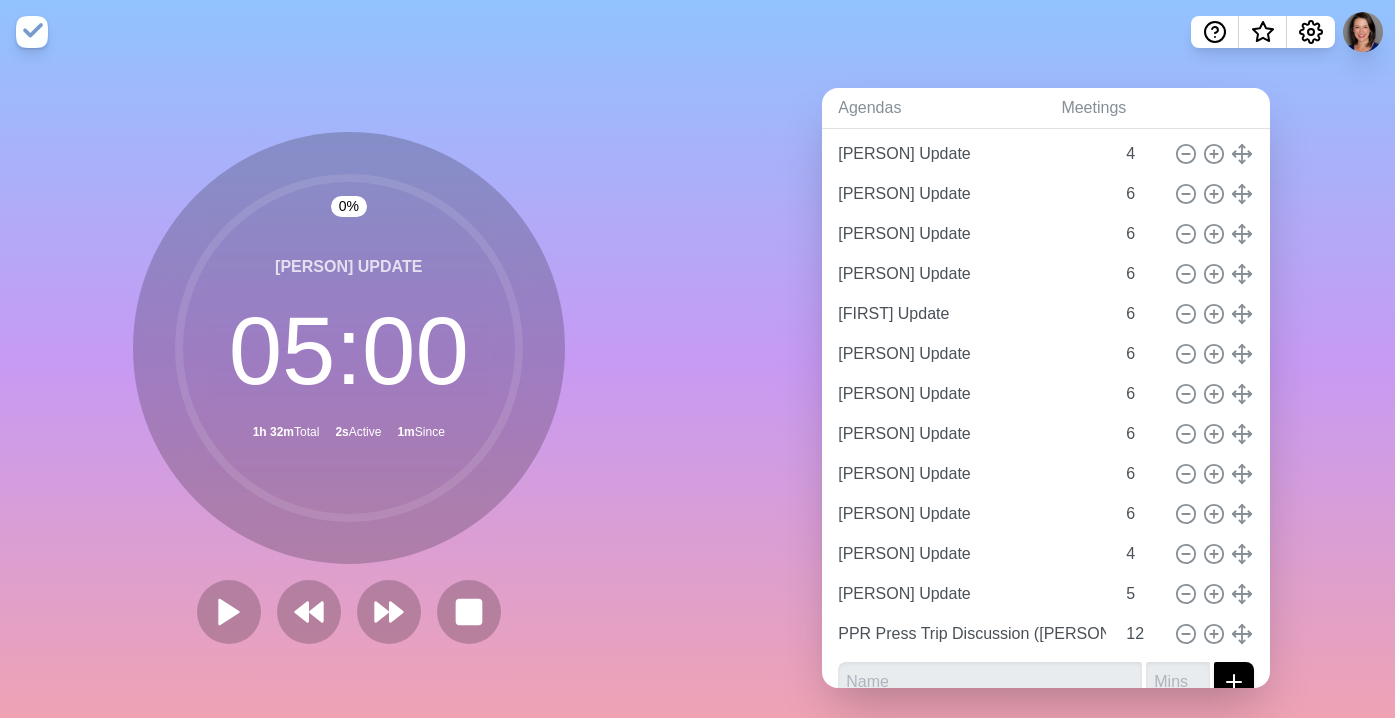 click on "Agendas   Meetings
Back
Live sharing   July 14 Staff Meeting   http://www.timeblocks.co/xmuPE0RZqEVTi1YtVQgF           1  previous block
Kudos/Wins   5       [PERSON] Update   5       [PERSON] Update   4       [PERSON] Update   6       [PERSON] Update   6       [PERSON] Update   6       [PERSON] Update   6       [PERSON] Update   6       [PERSON] Update   6       [PERSON] Update   6       [PERSON] Update   6       [PERSON] Update   4       [PERSON] Update   5       PPR Press Trip Discussion ([PERSON])   12" at bounding box center (1047, 396) 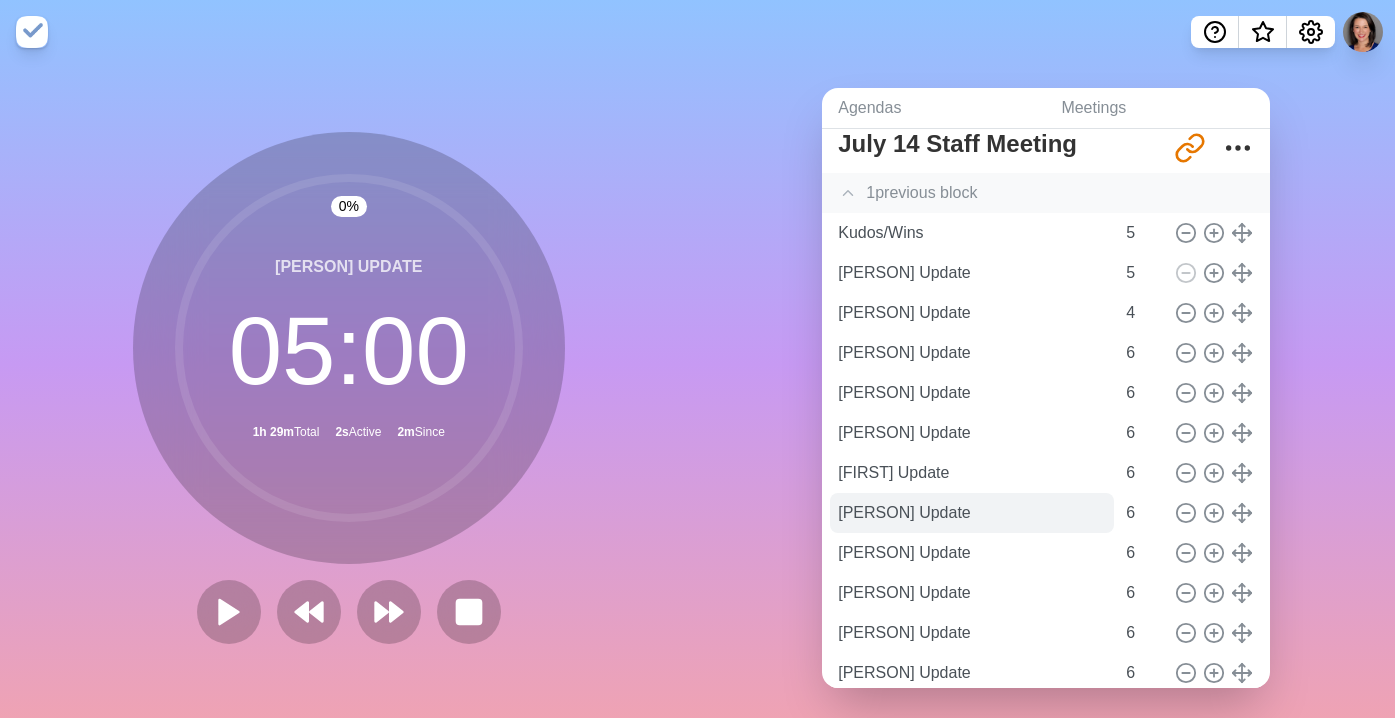 scroll, scrollTop: 100, scrollLeft: 0, axis: vertical 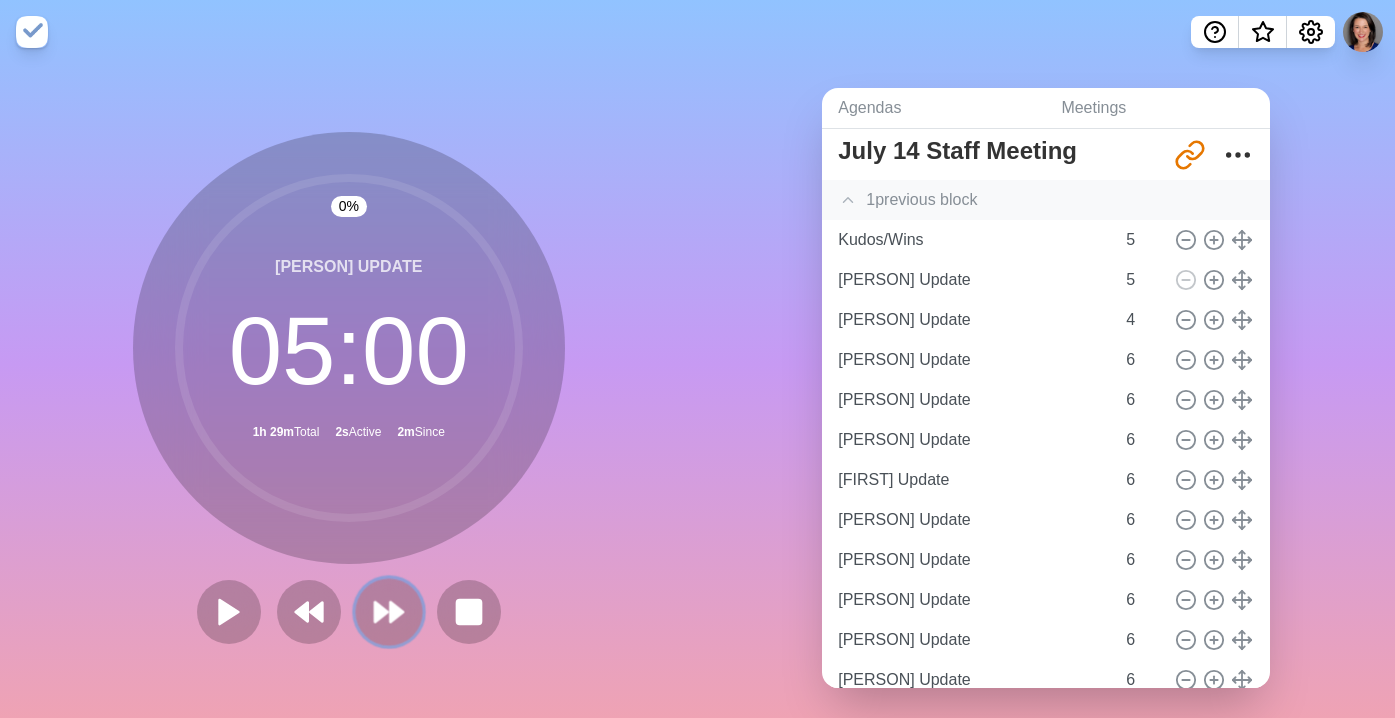 click at bounding box center (388, 611) 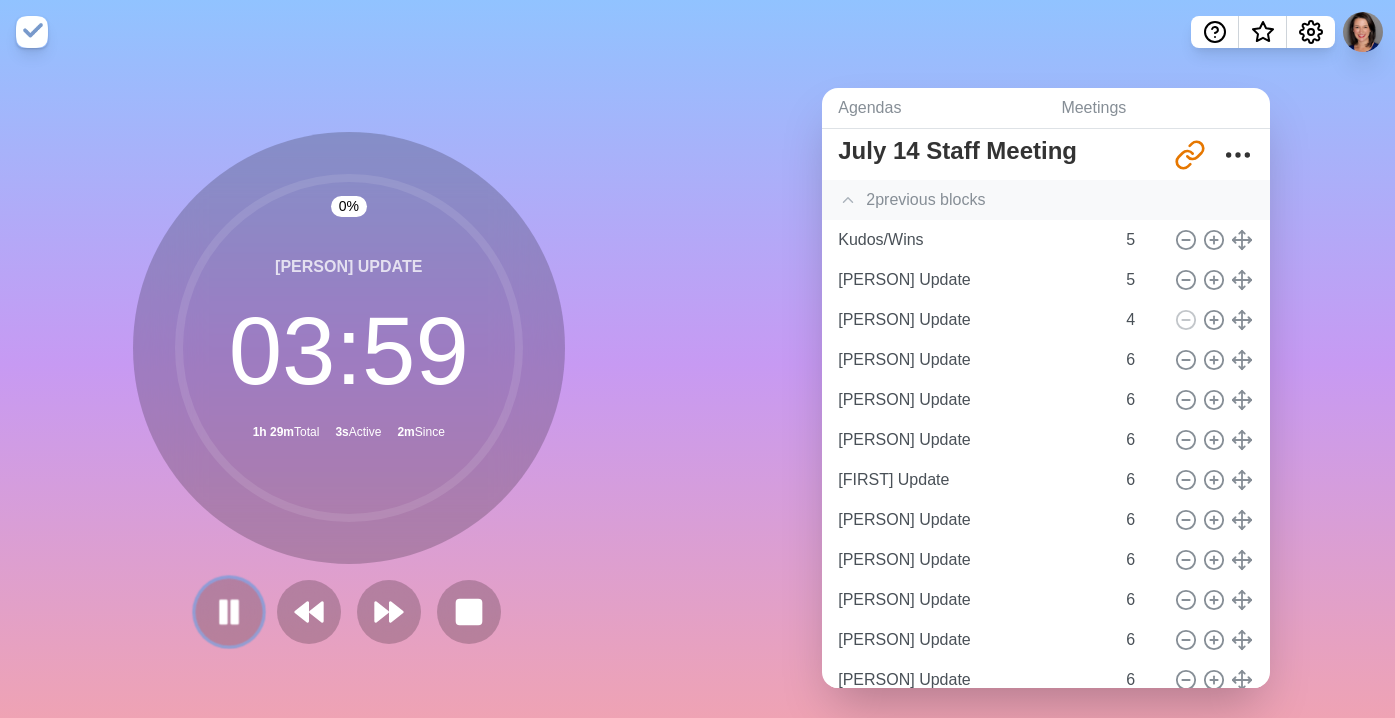click at bounding box center [229, 612] 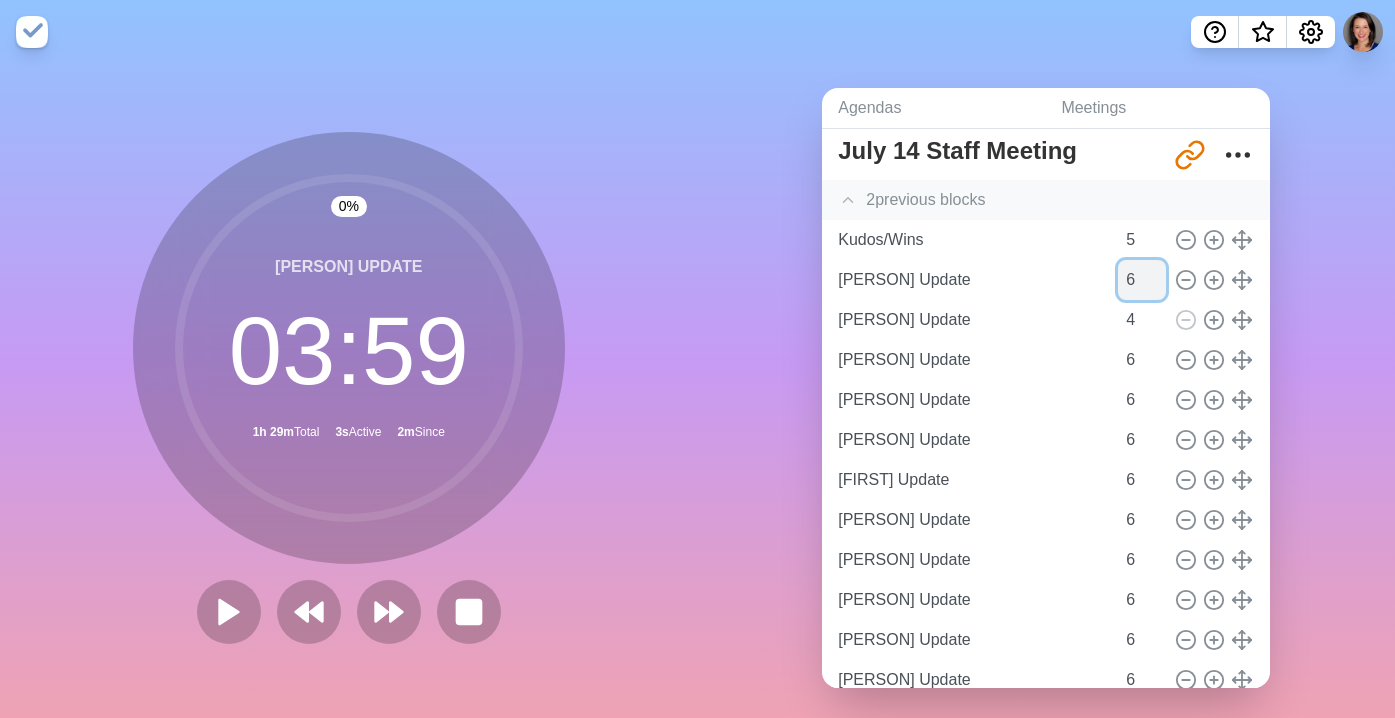 type on "6" 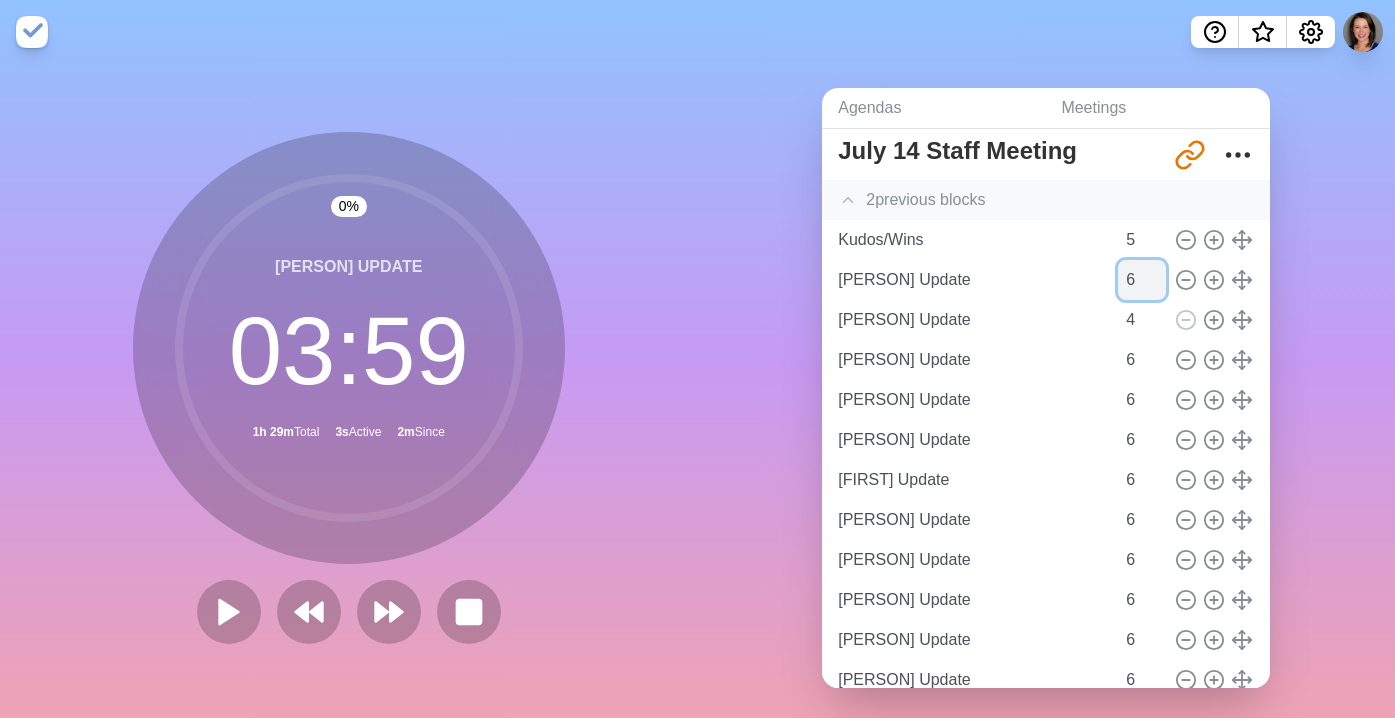 click on "6" at bounding box center (1142, 280) 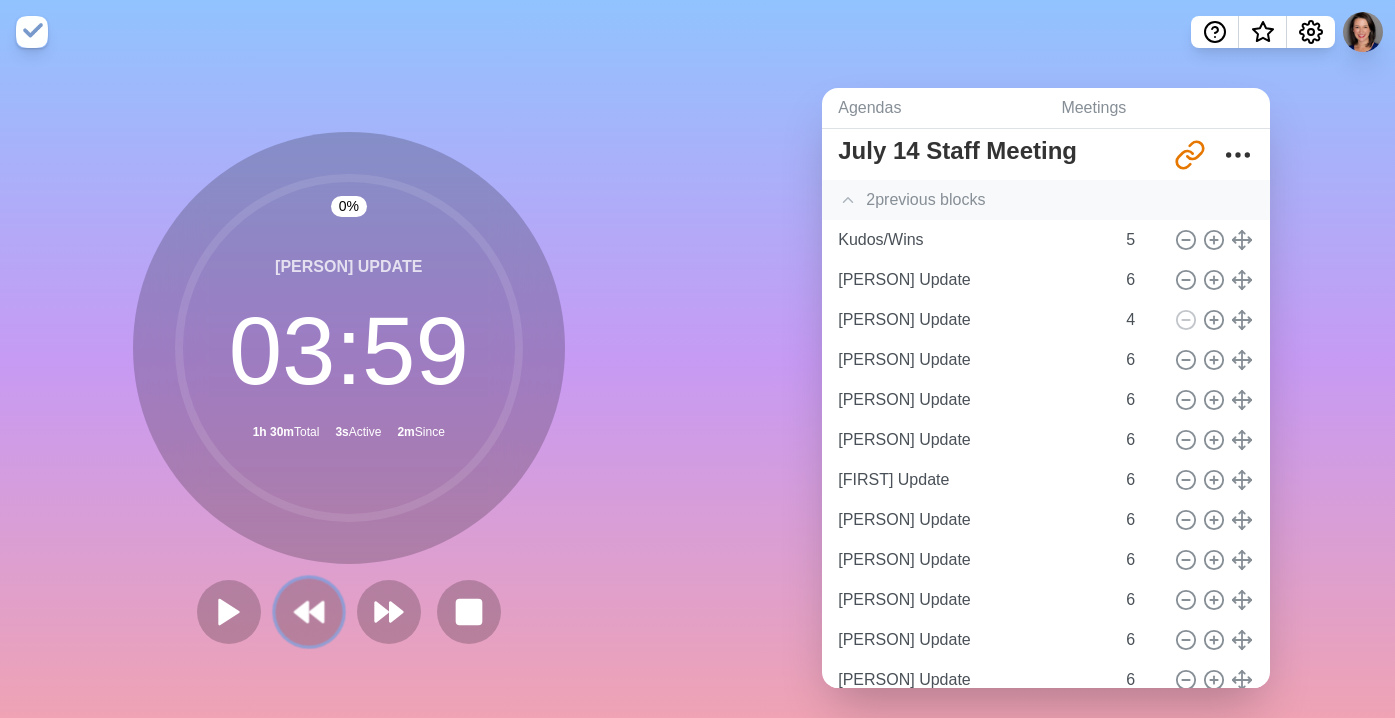 click at bounding box center [316, 612] 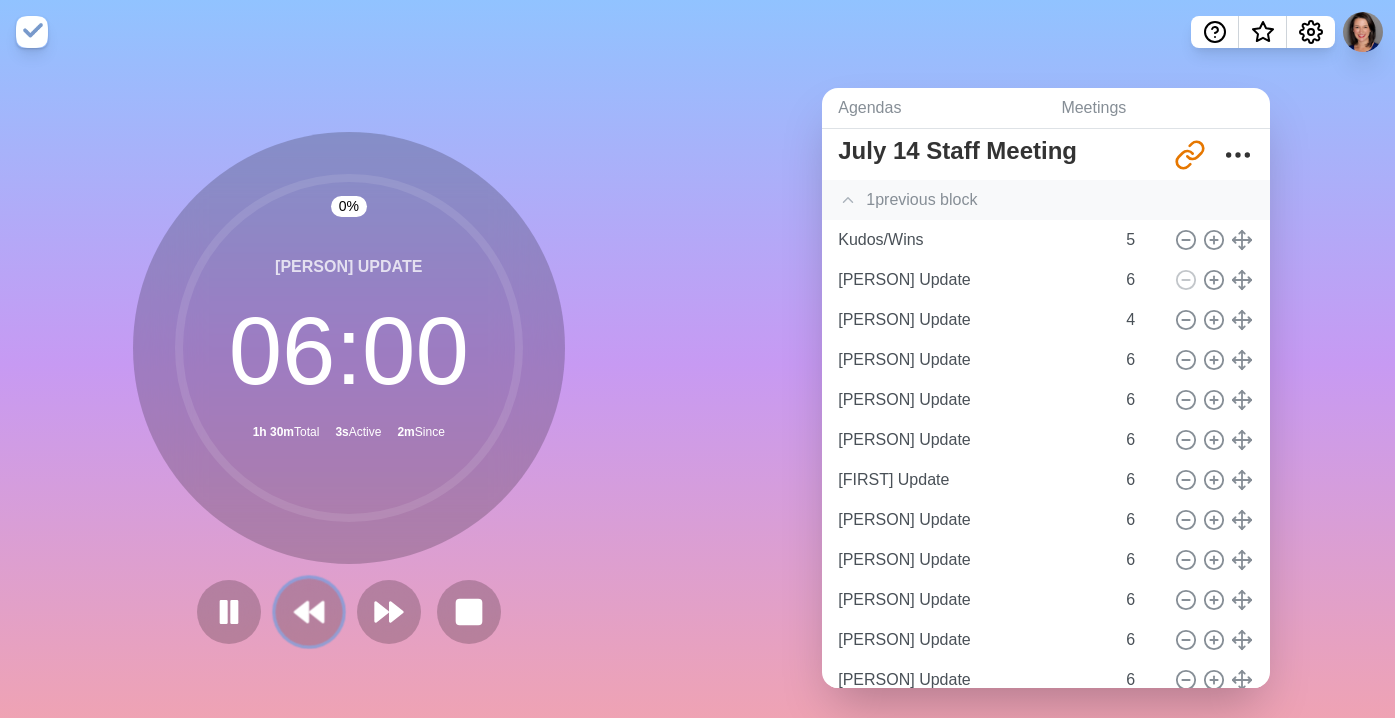 click at bounding box center (316, 612) 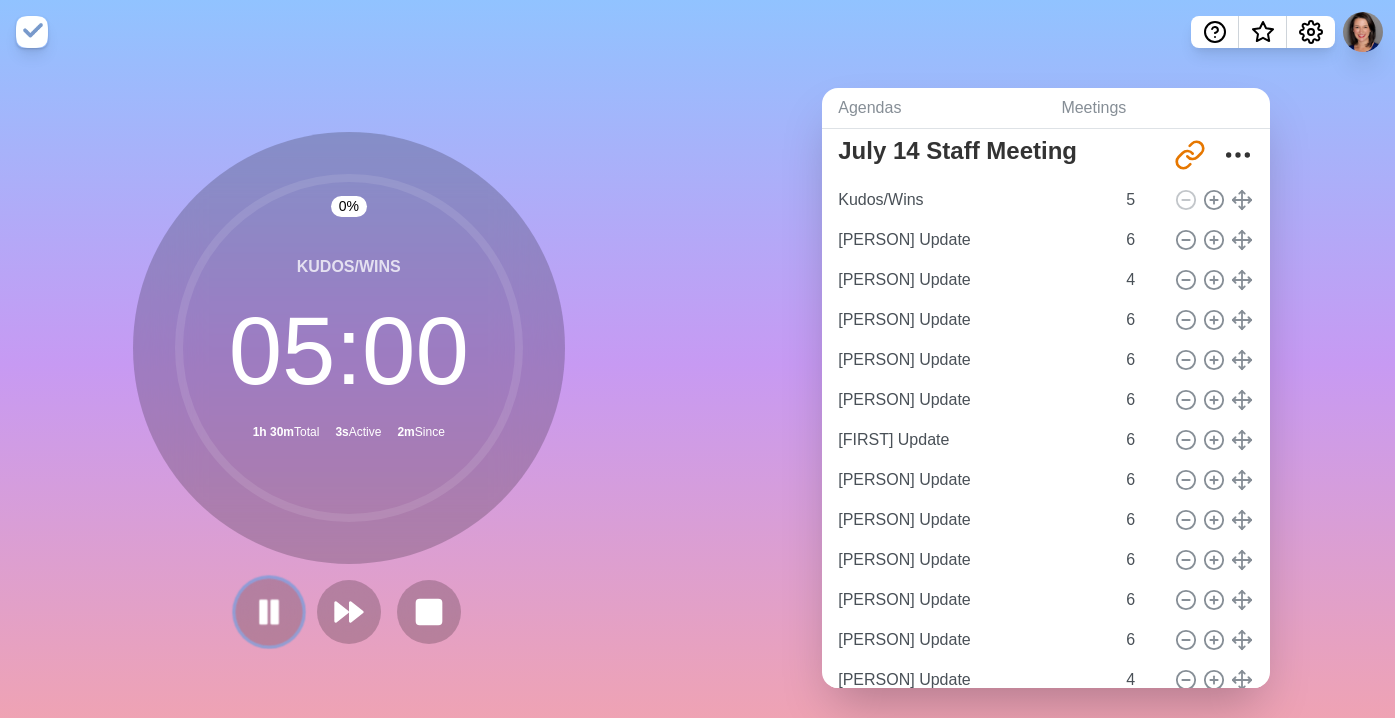 click at bounding box center [269, 612] 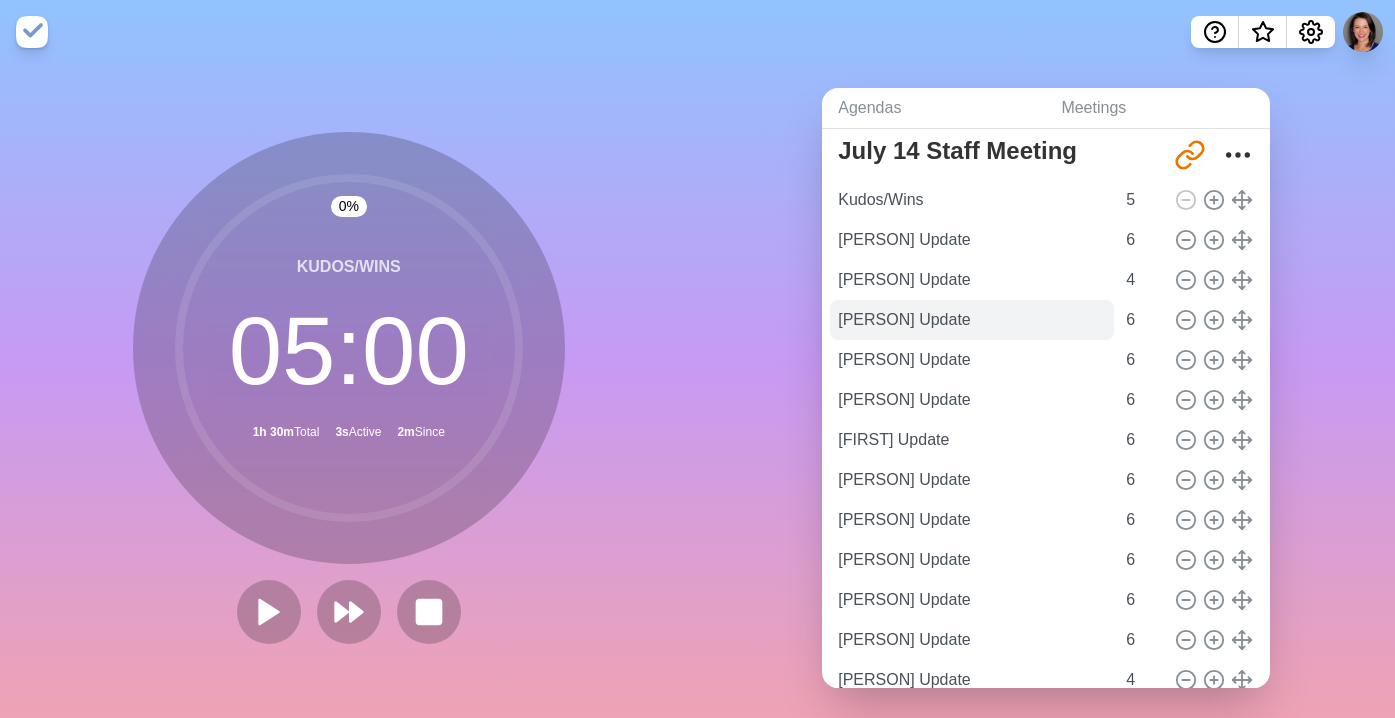 scroll, scrollTop: 255, scrollLeft: 0, axis: vertical 